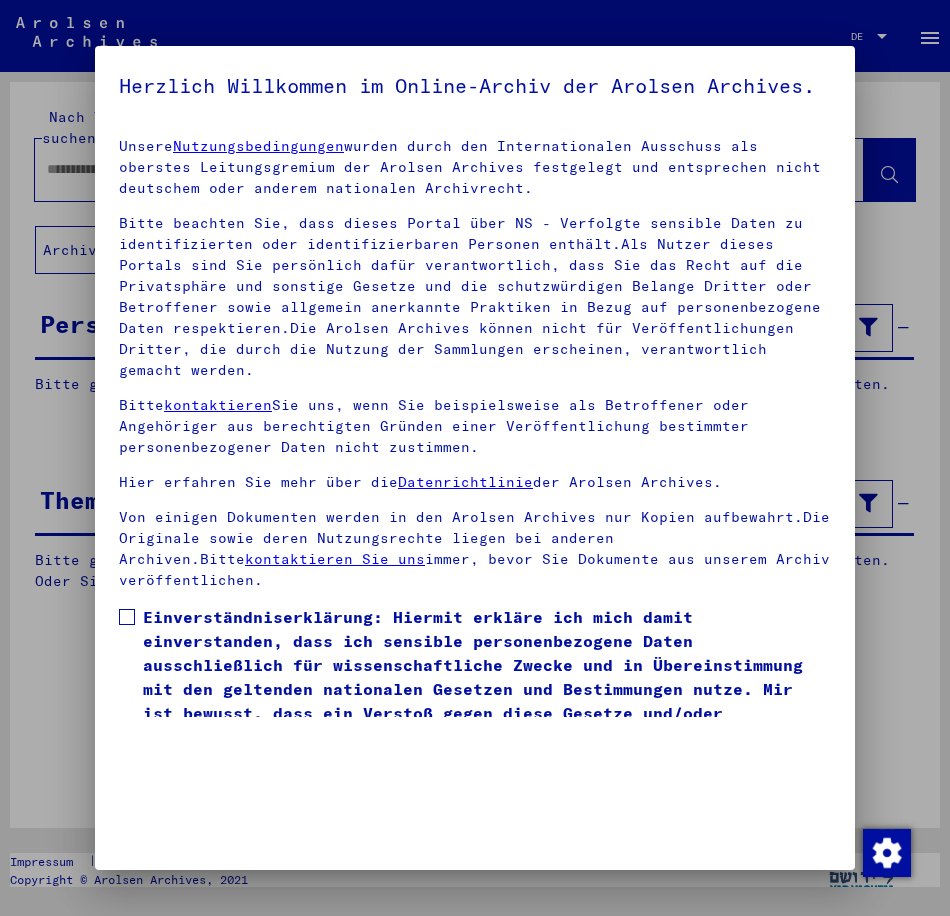 scroll, scrollTop: 0, scrollLeft: 0, axis: both 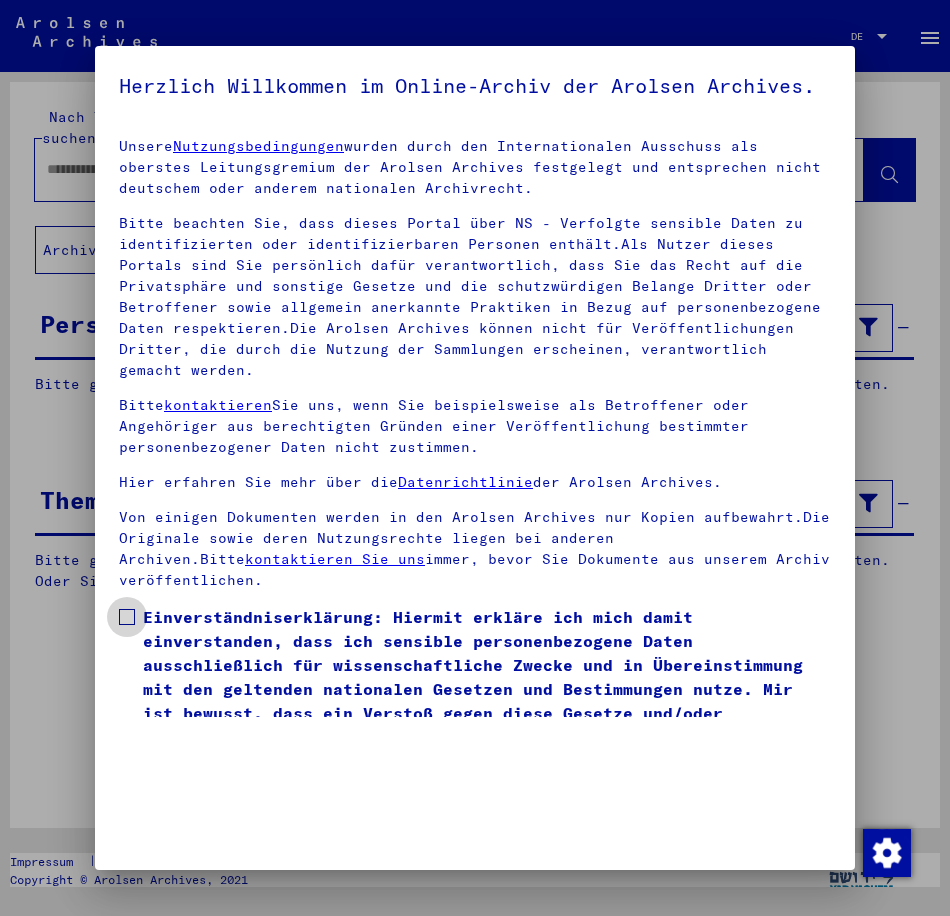 click at bounding box center (127, 617) 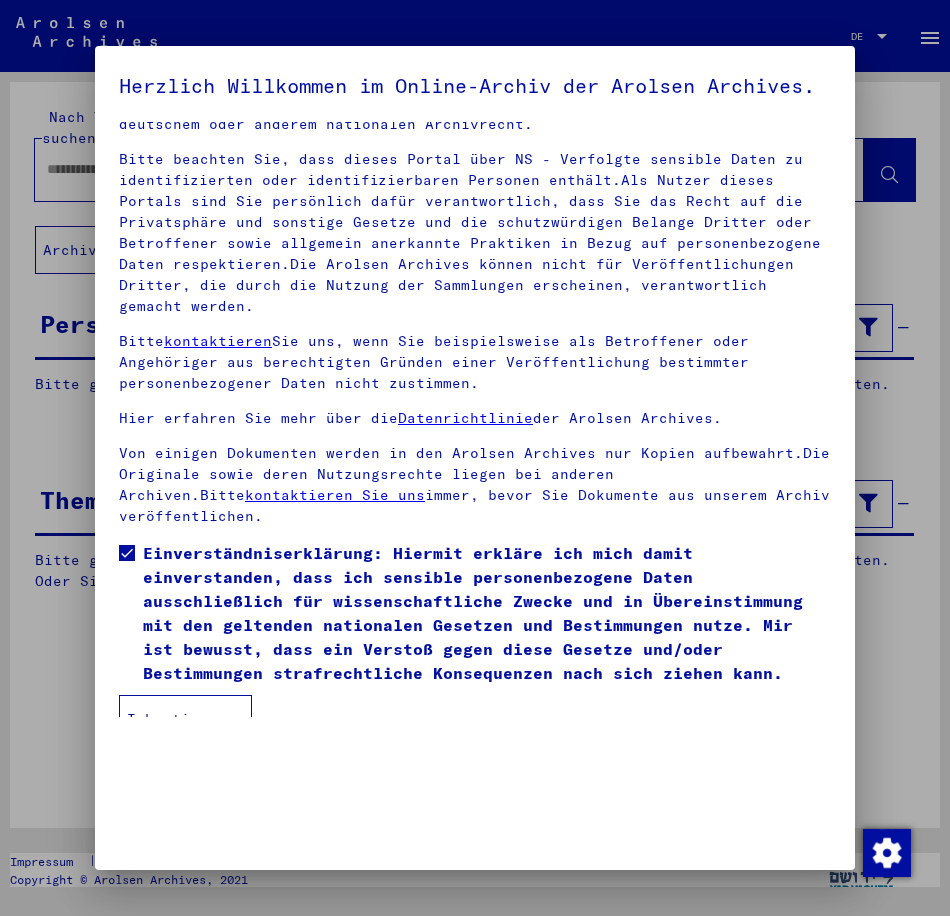 scroll, scrollTop: 90, scrollLeft: 0, axis: vertical 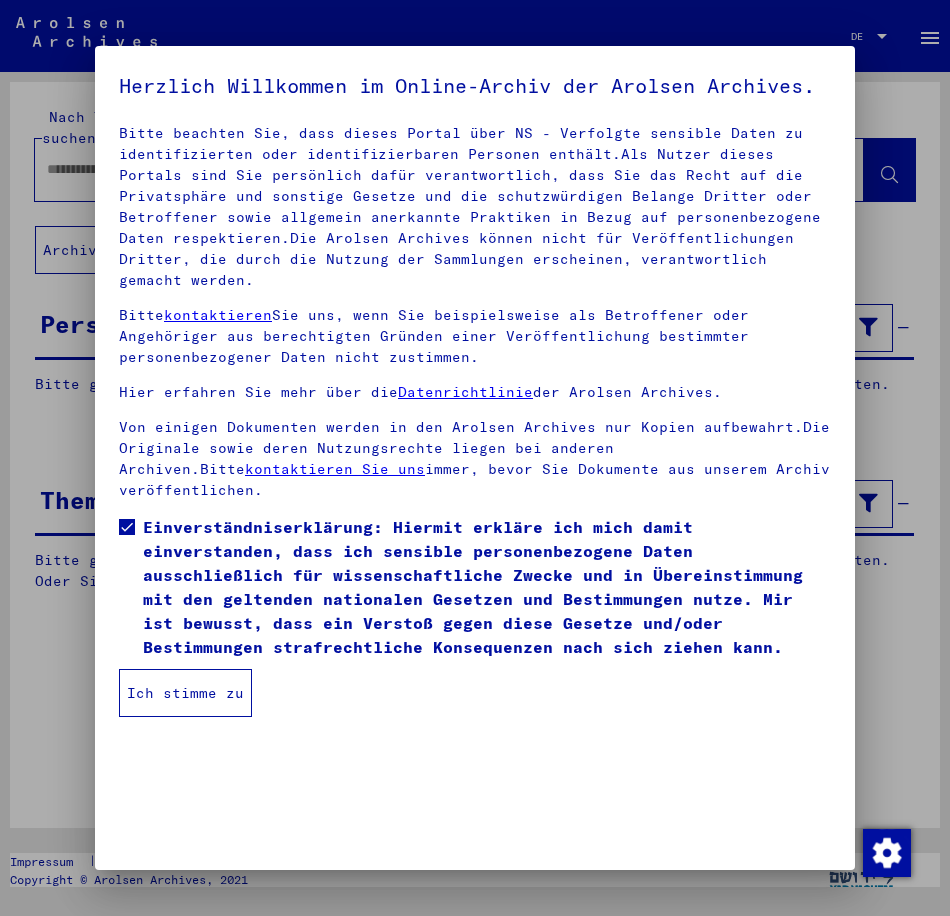 click on "Ich stimme zu" at bounding box center (185, 693) 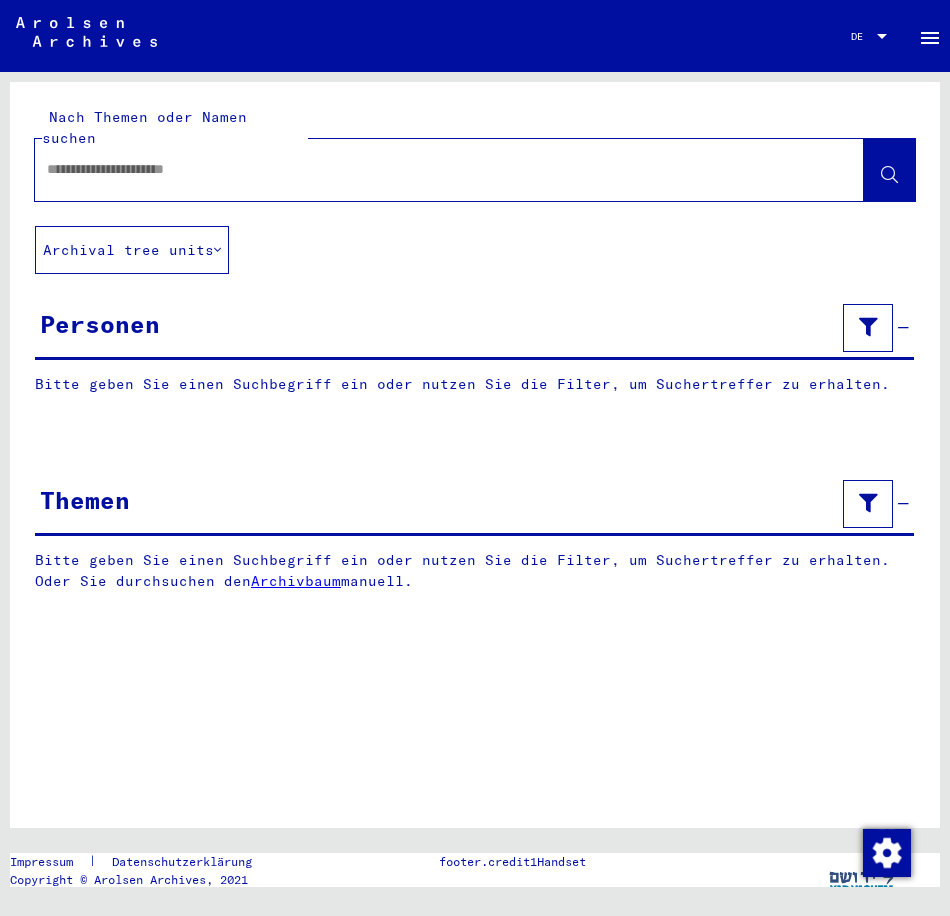 click at bounding box center [431, 169] 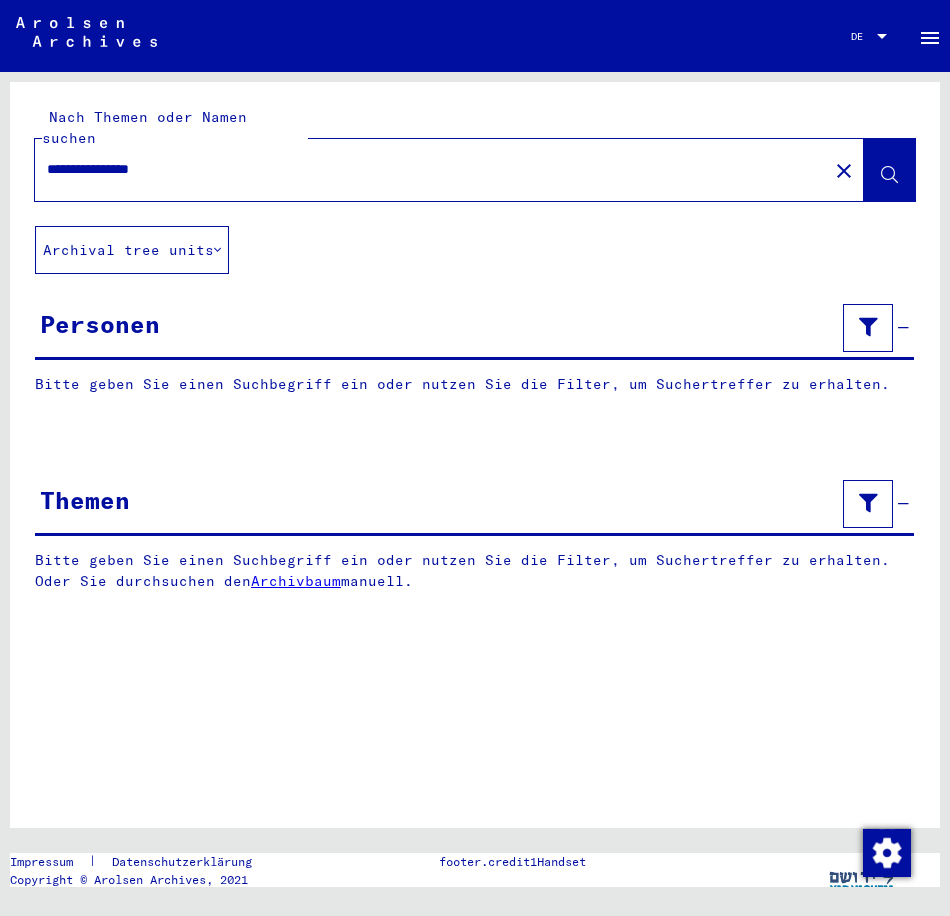 type on "**********" 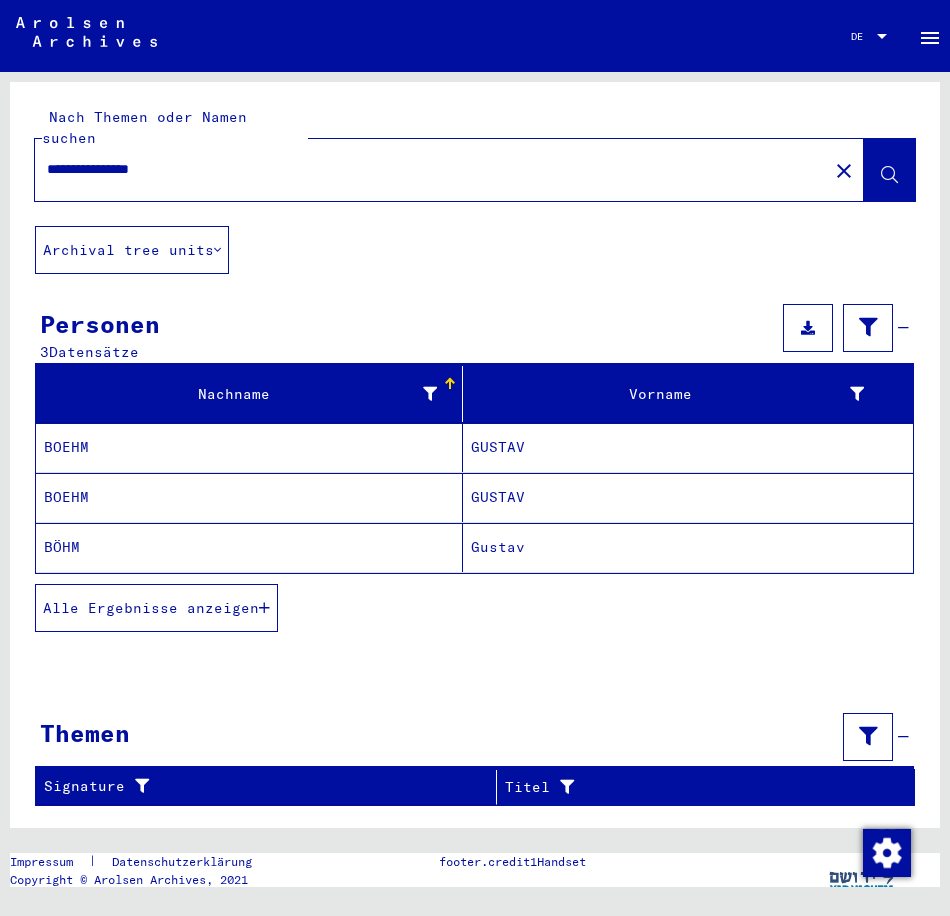 click on "GUSTAV" at bounding box center [688, 447] 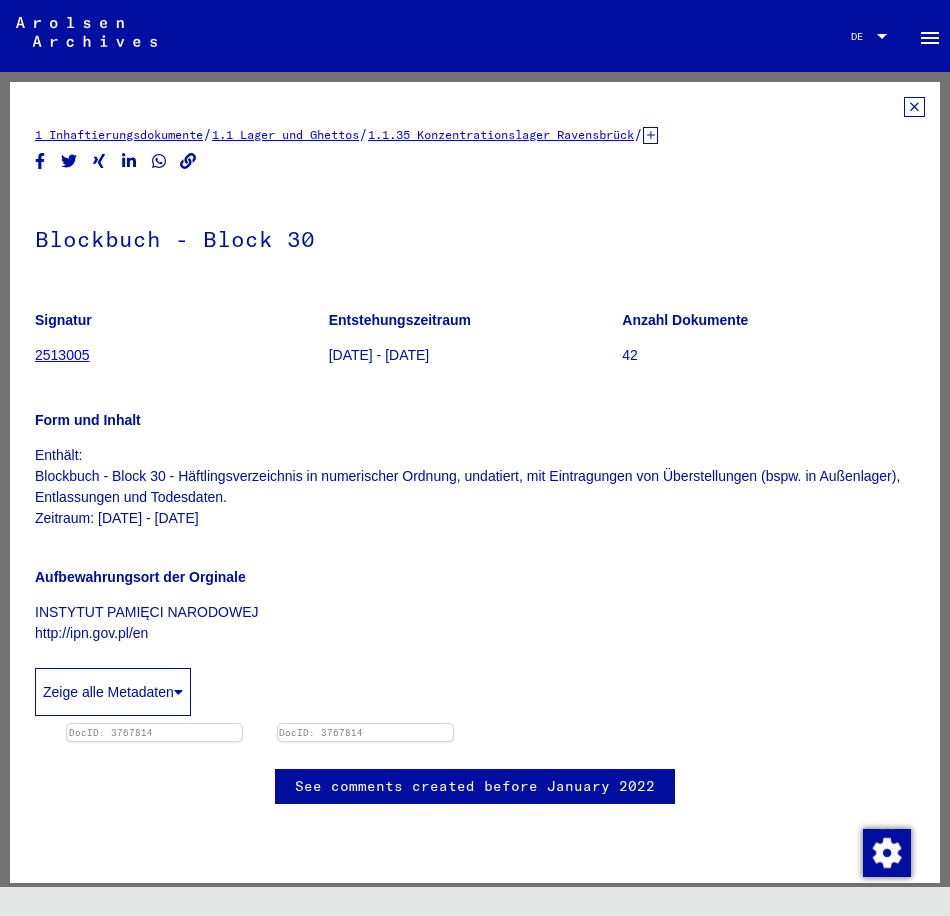 scroll, scrollTop: 200, scrollLeft: 0, axis: vertical 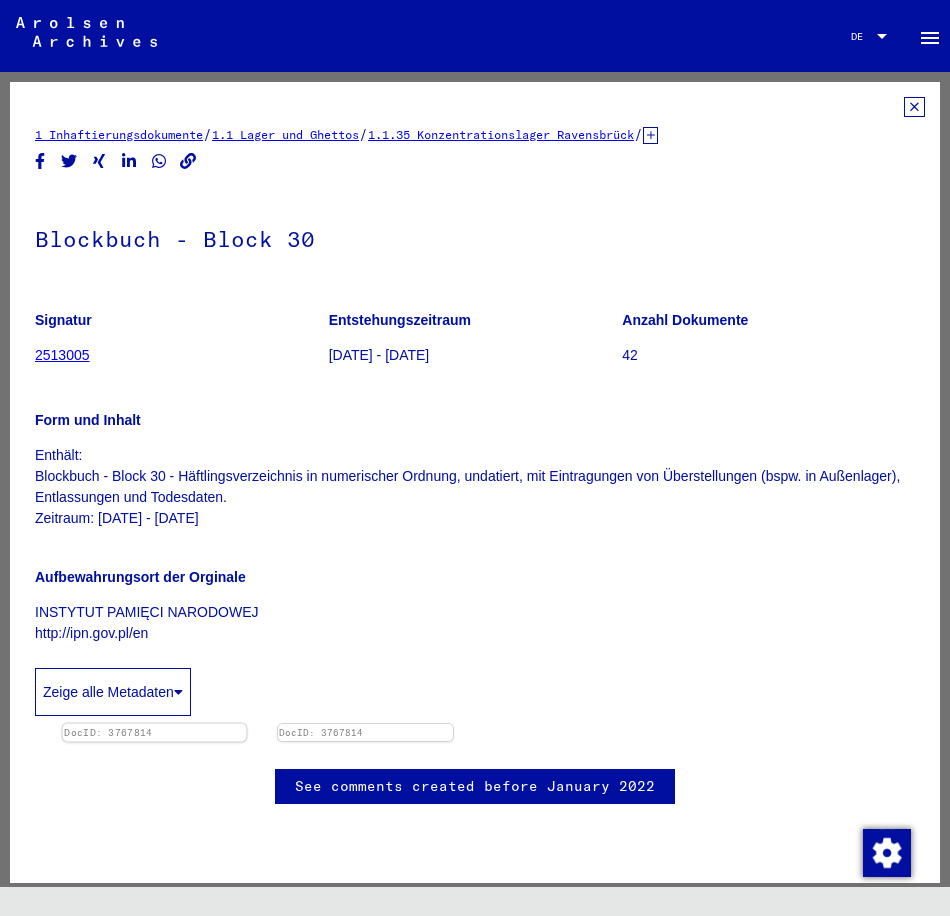 click at bounding box center [155, 724] 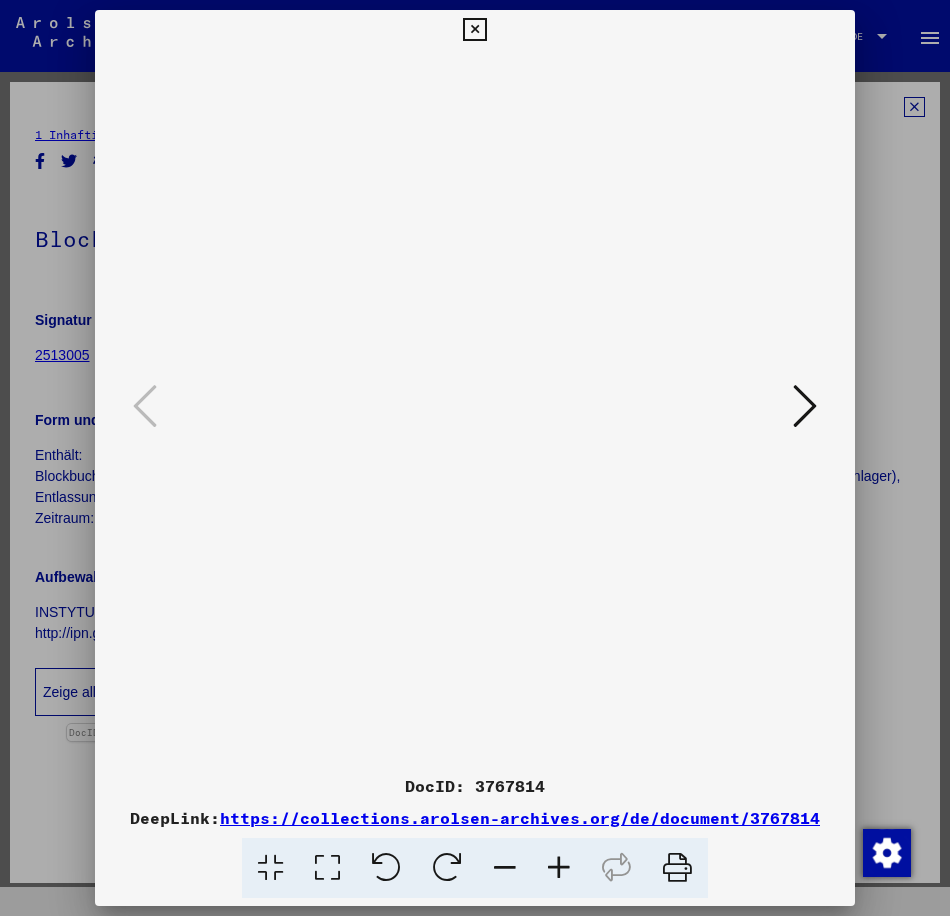 click at bounding box center [447, 868] 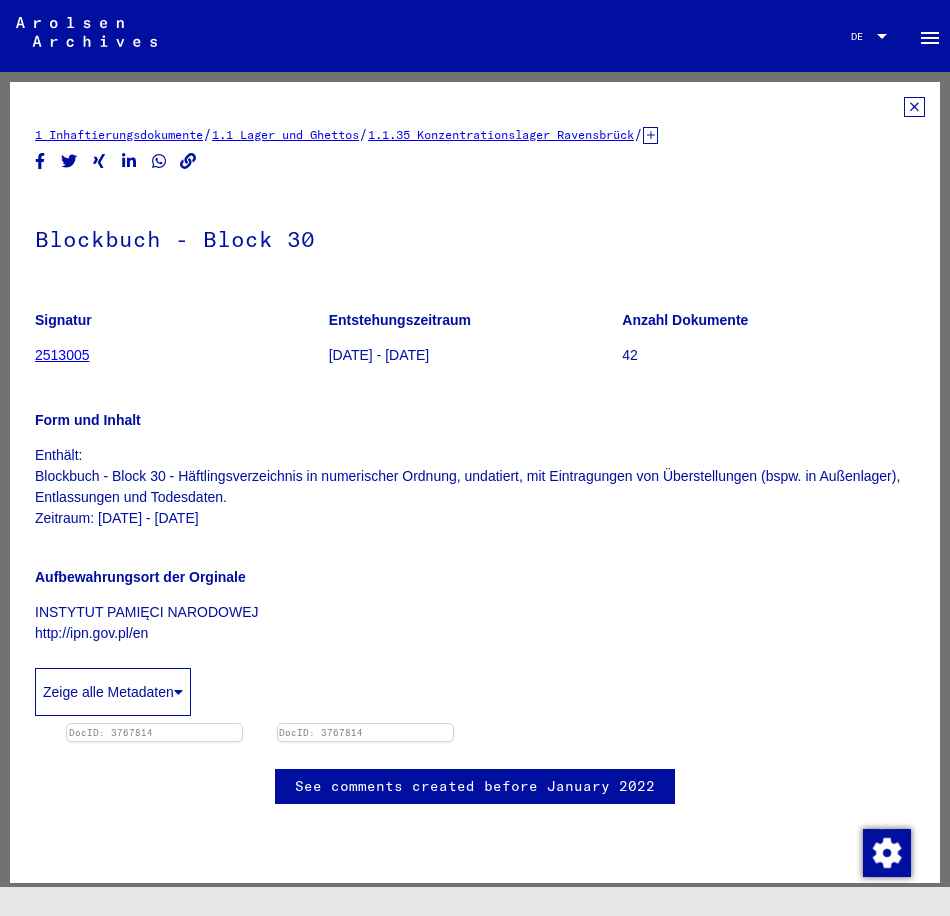 scroll, scrollTop: 0, scrollLeft: 0, axis: both 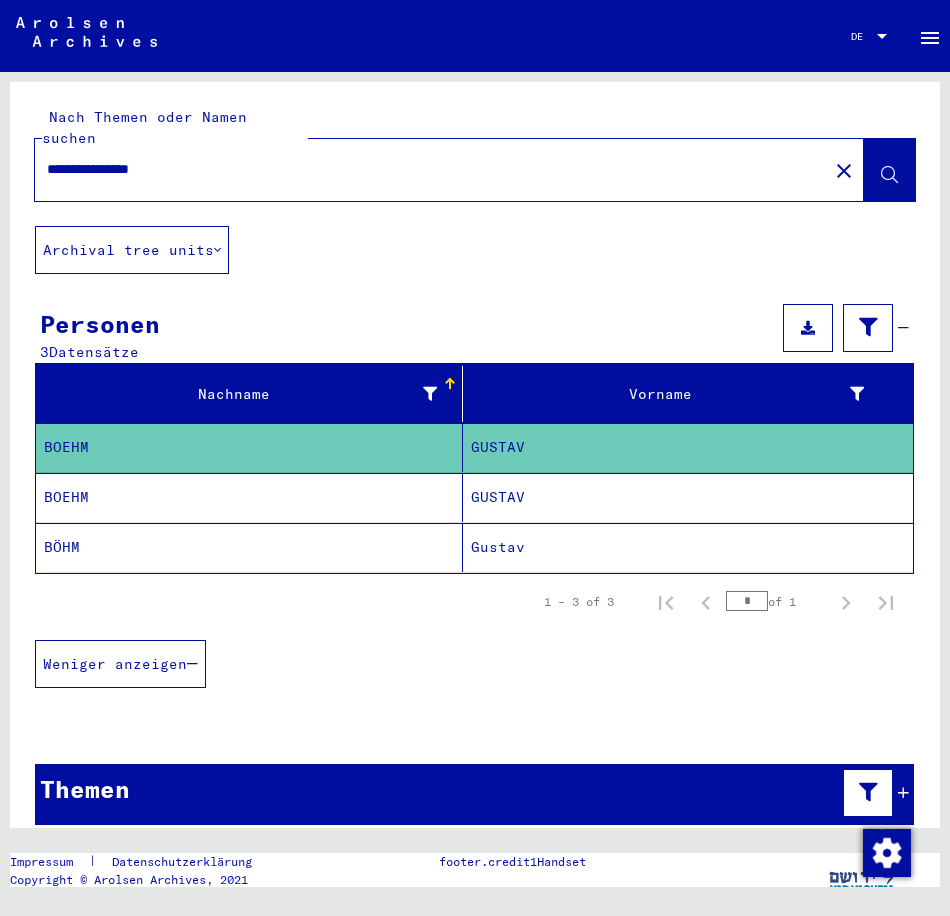 click on "GUSTAV" at bounding box center [688, 447] 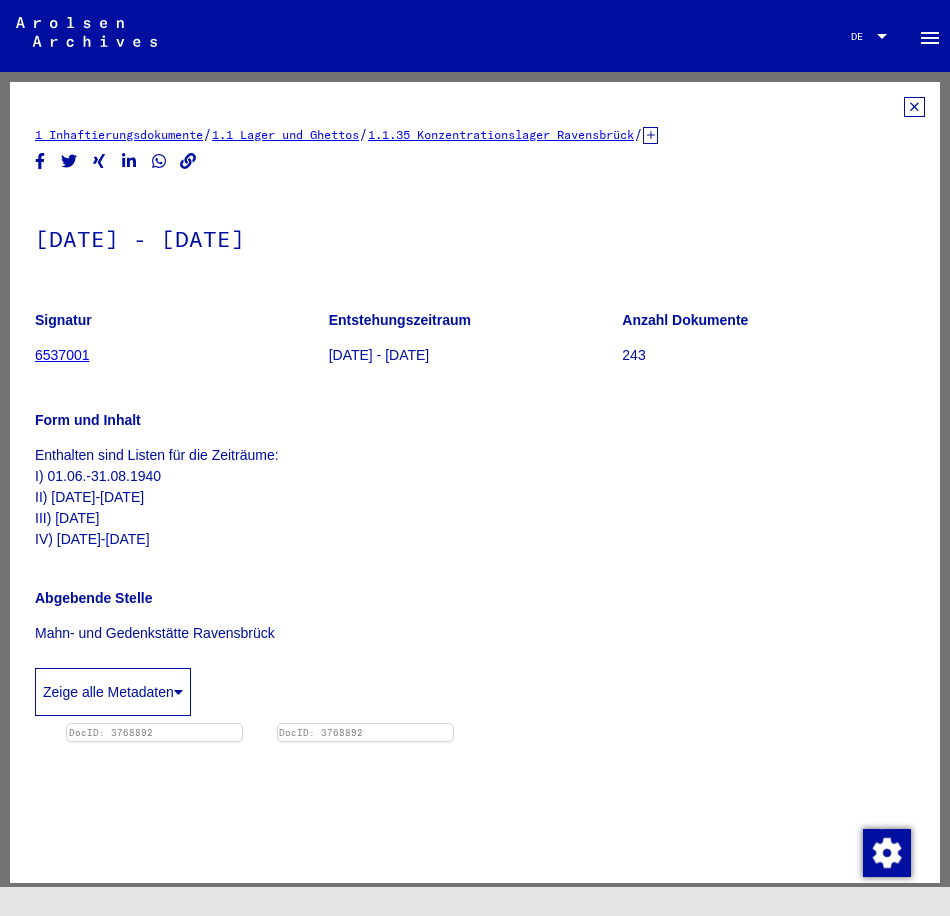 scroll, scrollTop: 0, scrollLeft: 0, axis: both 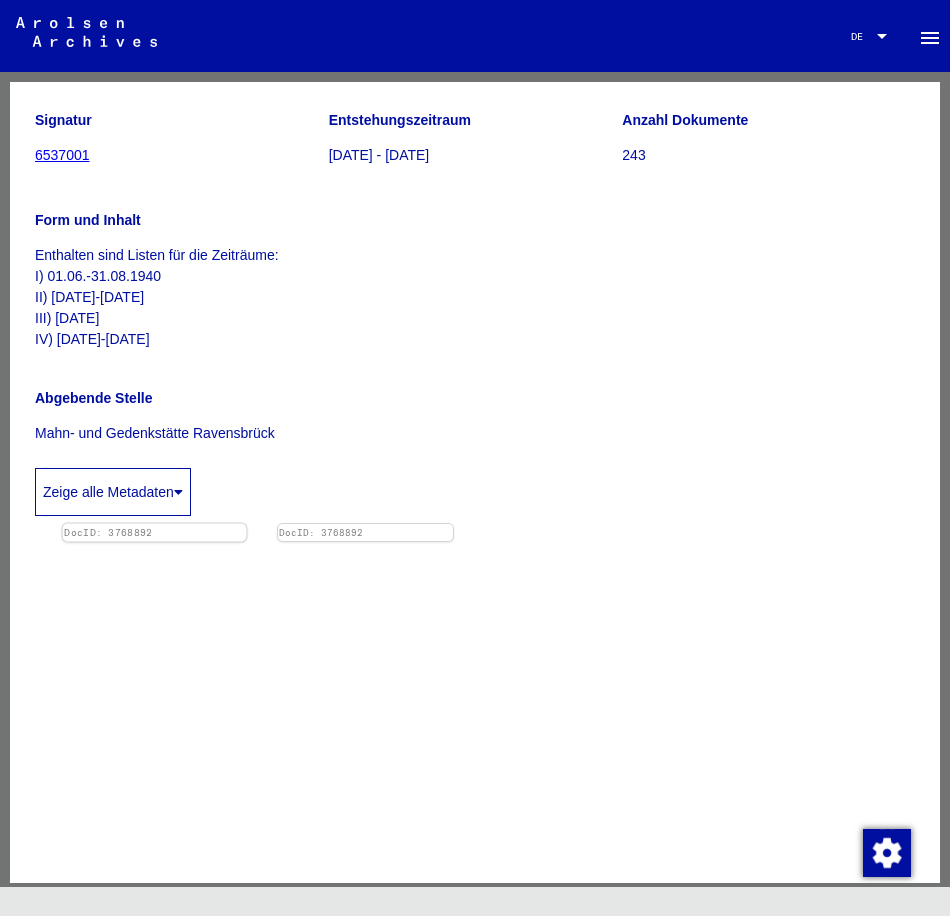 click at bounding box center (155, 524) 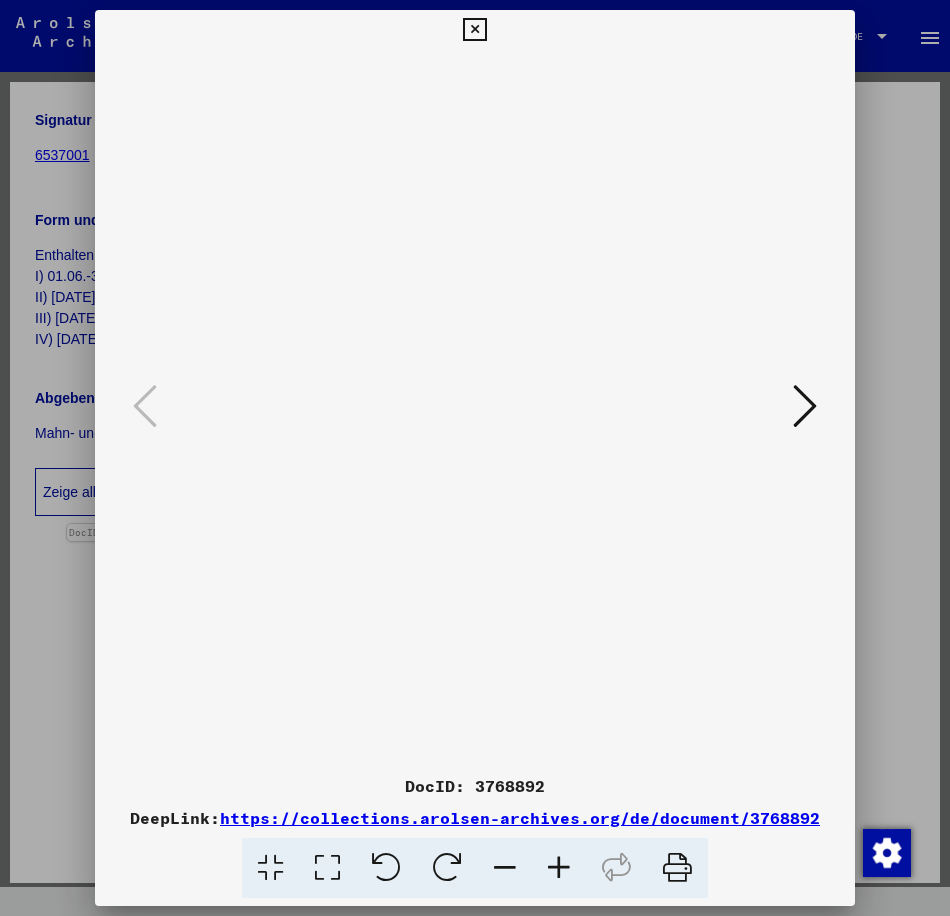 click at bounding box center (805, 406) 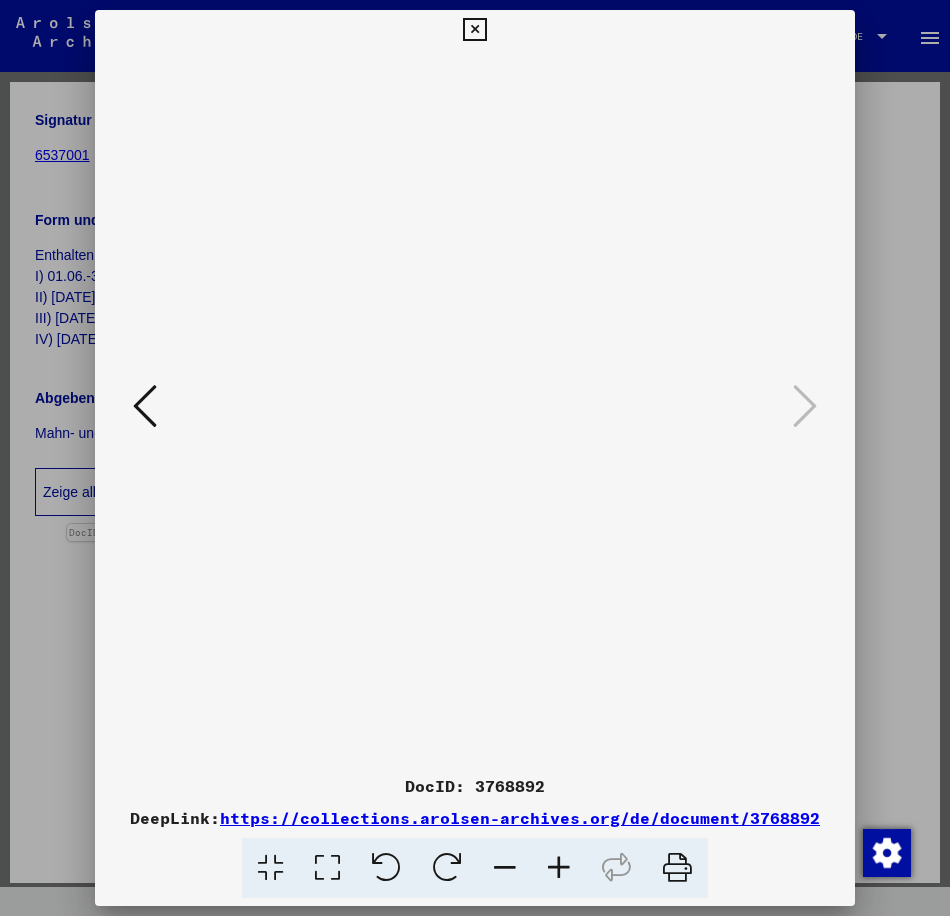 click at bounding box center (474, 30) 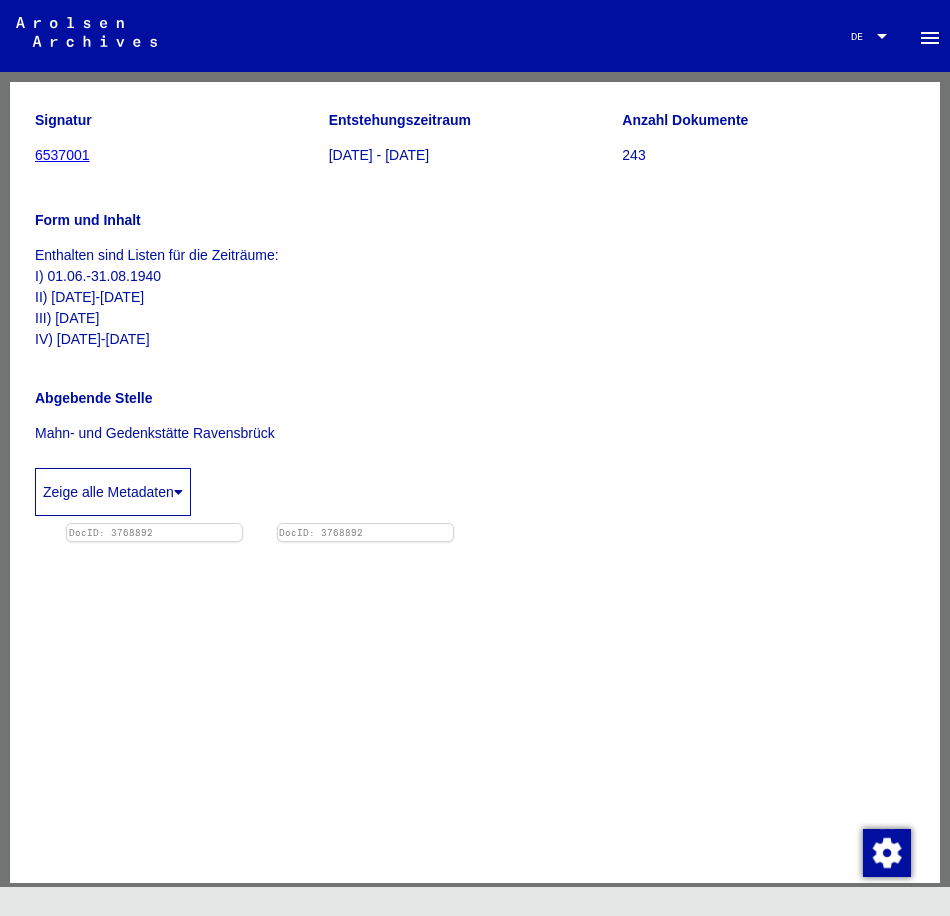 scroll, scrollTop: 0, scrollLeft: 0, axis: both 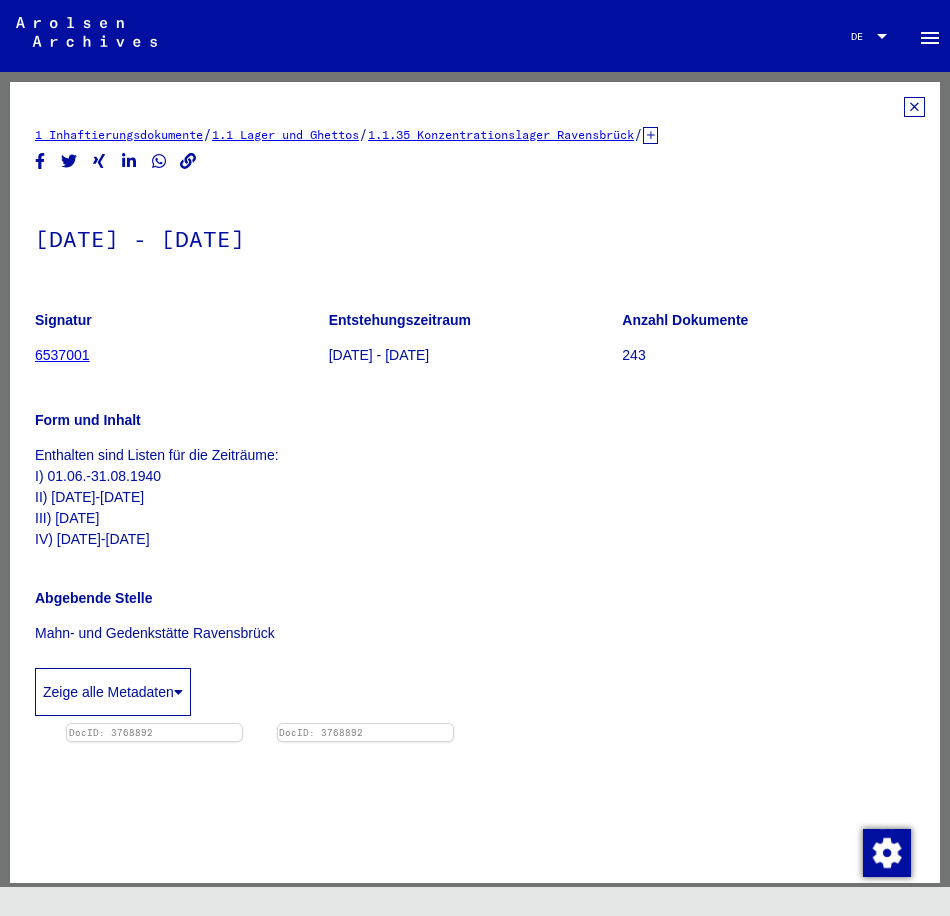 click at bounding box center [914, 107] 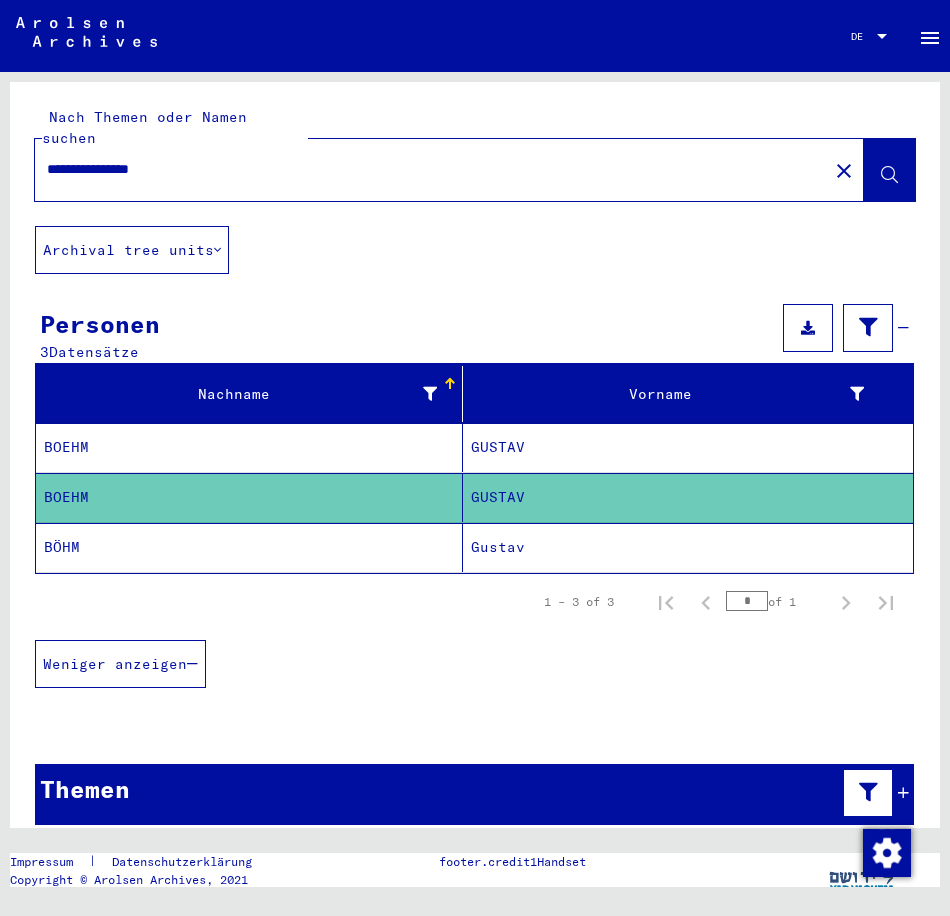 click on "BÖHM" at bounding box center (249, 447) 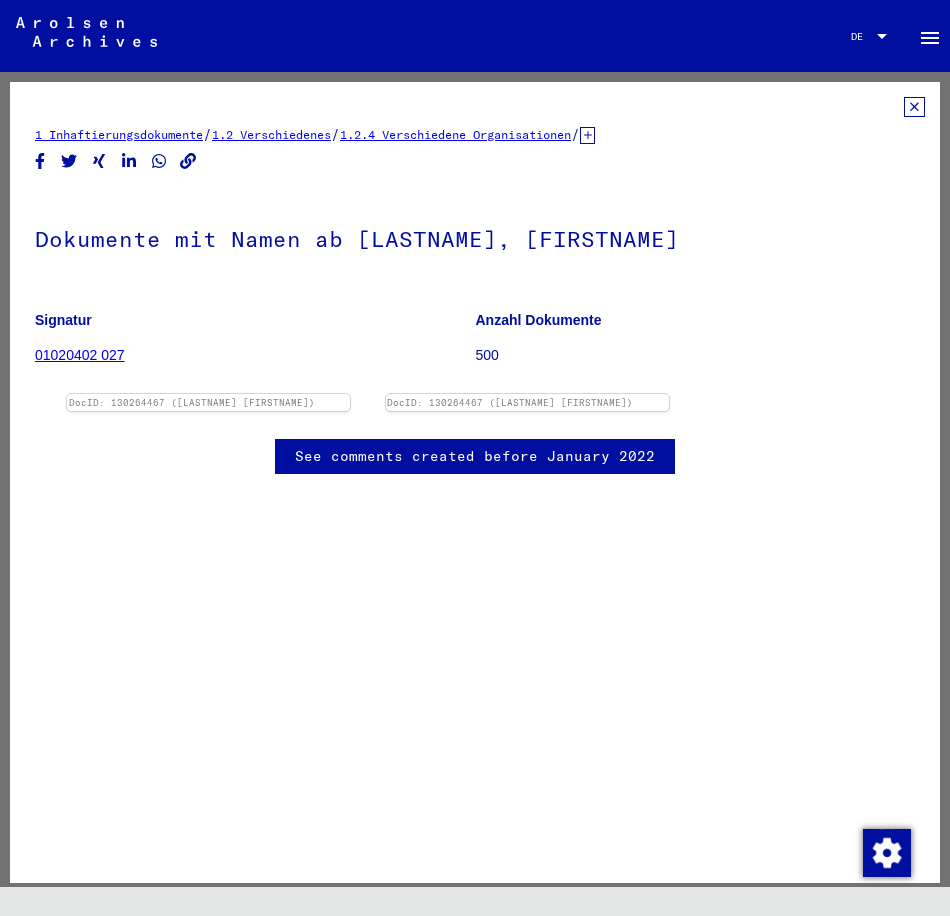 scroll, scrollTop: 0, scrollLeft: 0, axis: both 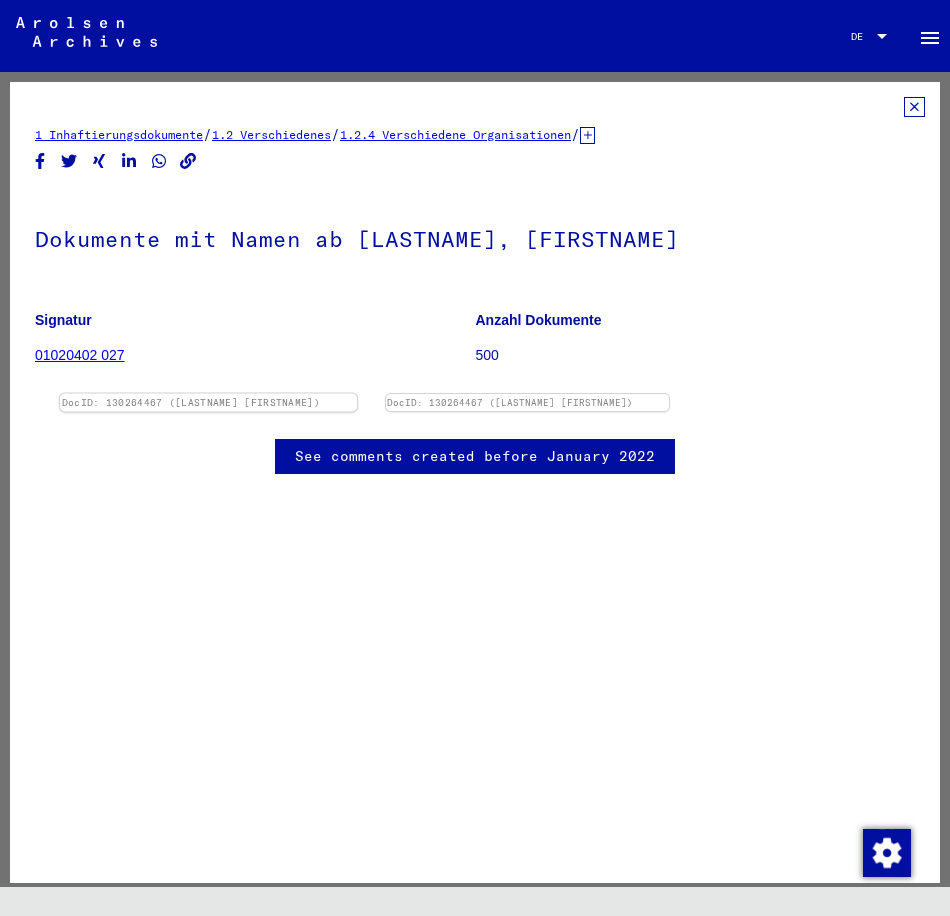 click at bounding box center [208, 394] 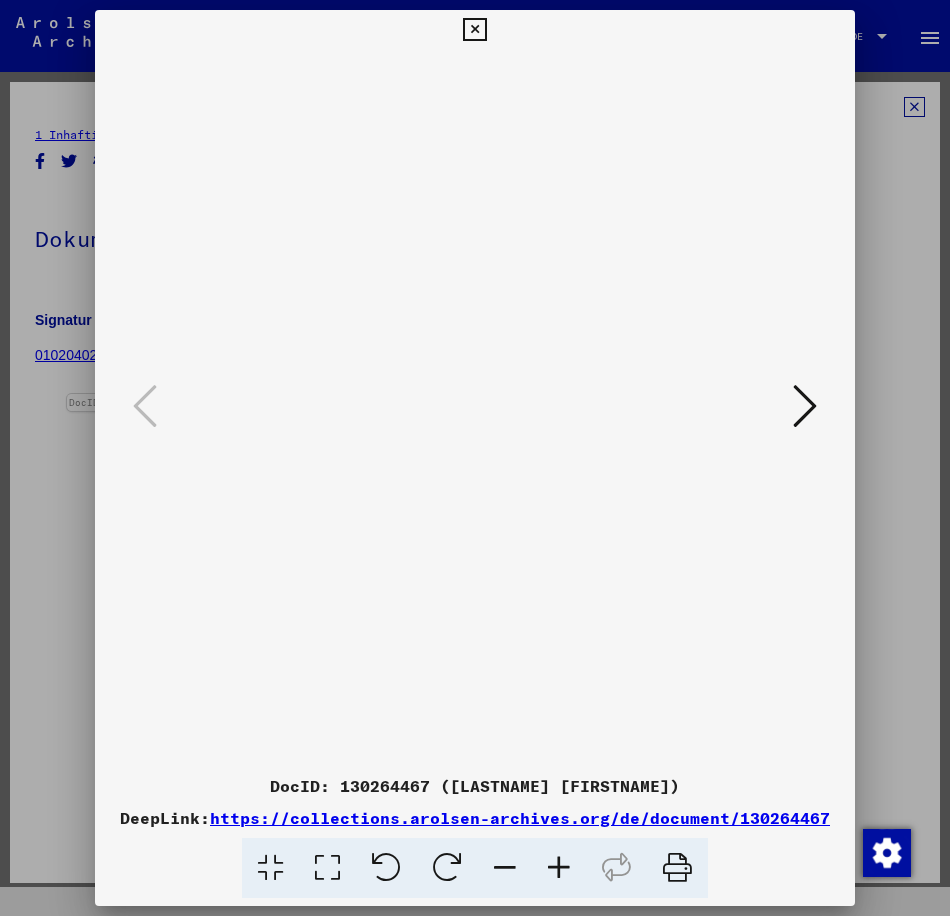 click at bounding box center (805, 406) 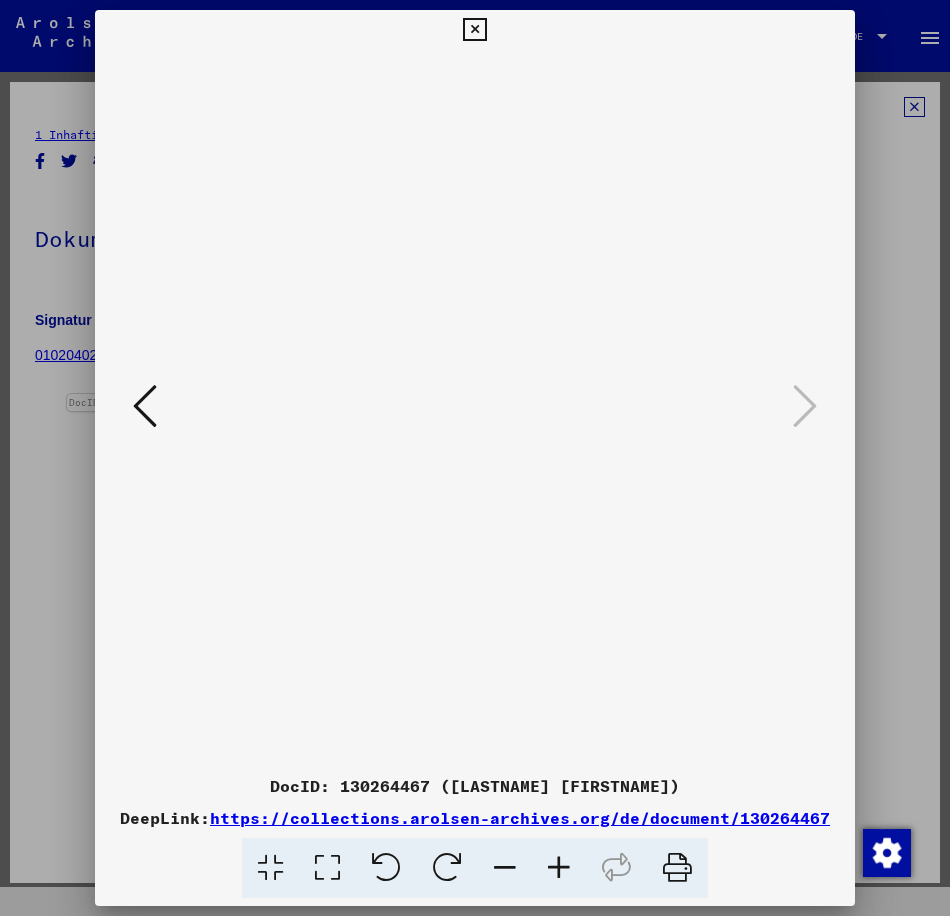 click at bounding box center (474, 30) 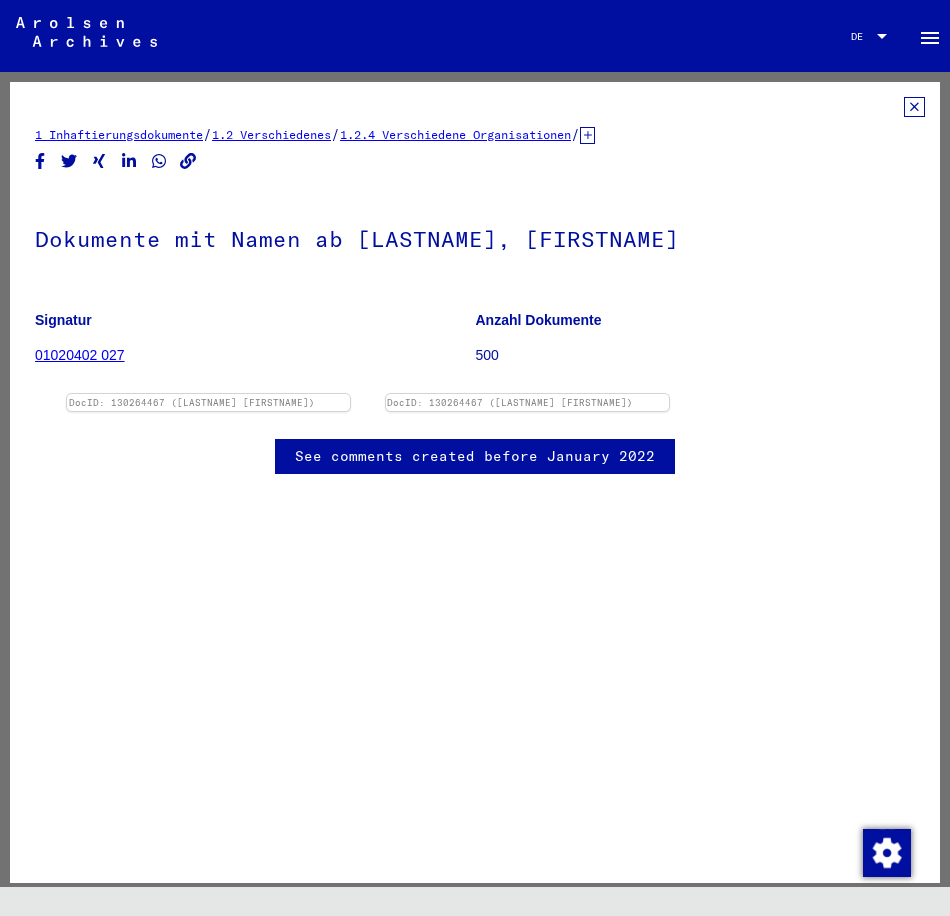 click at bounding box center (914, 107) 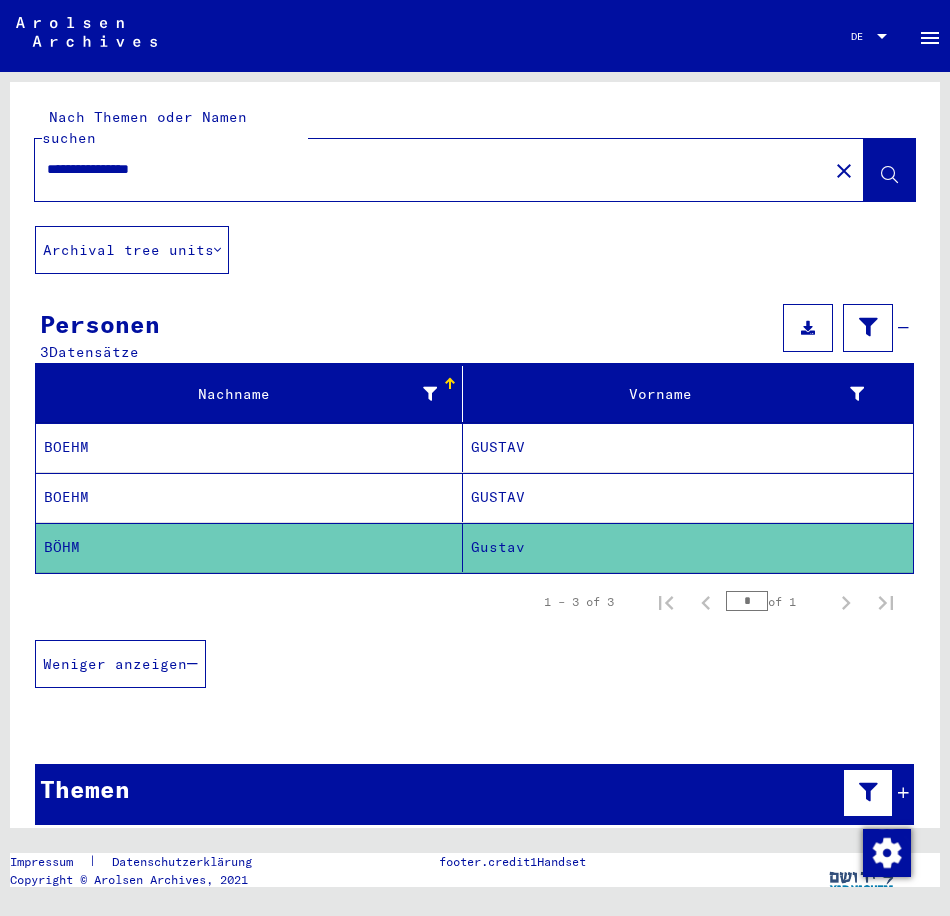 click on "GUSTAV" at bounding box center [688, 447] 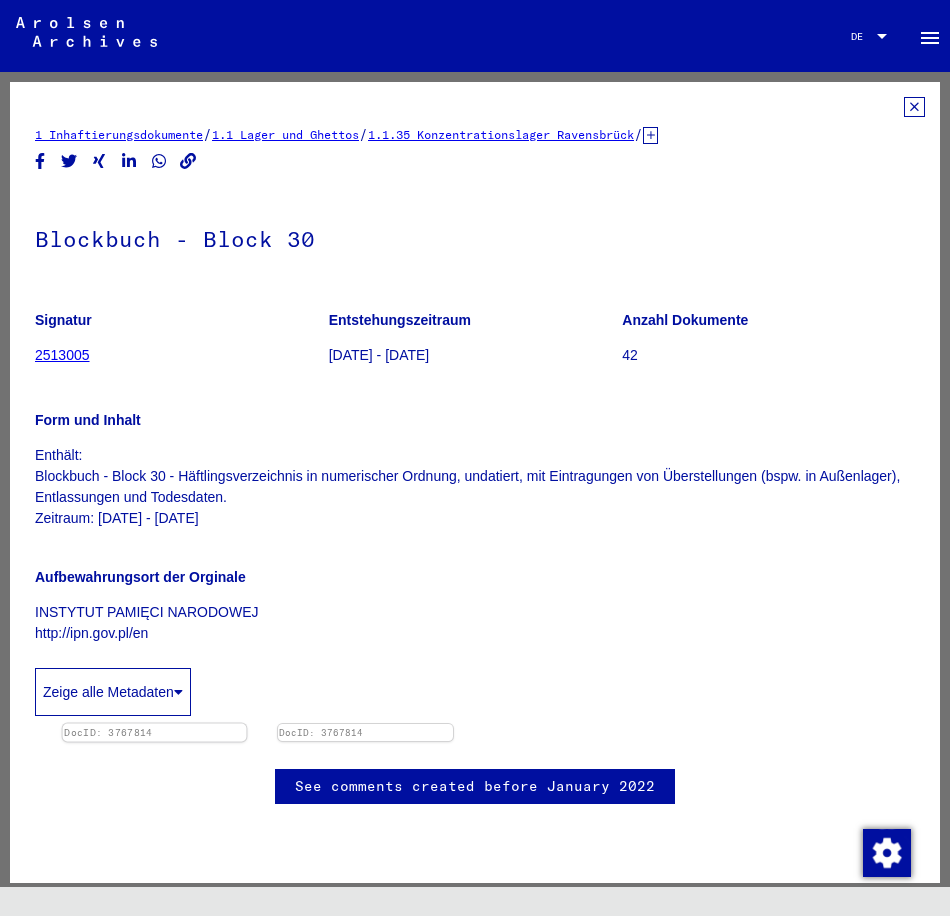 scroll, scrollTop: 0, scrollLeft: 0, axis: both 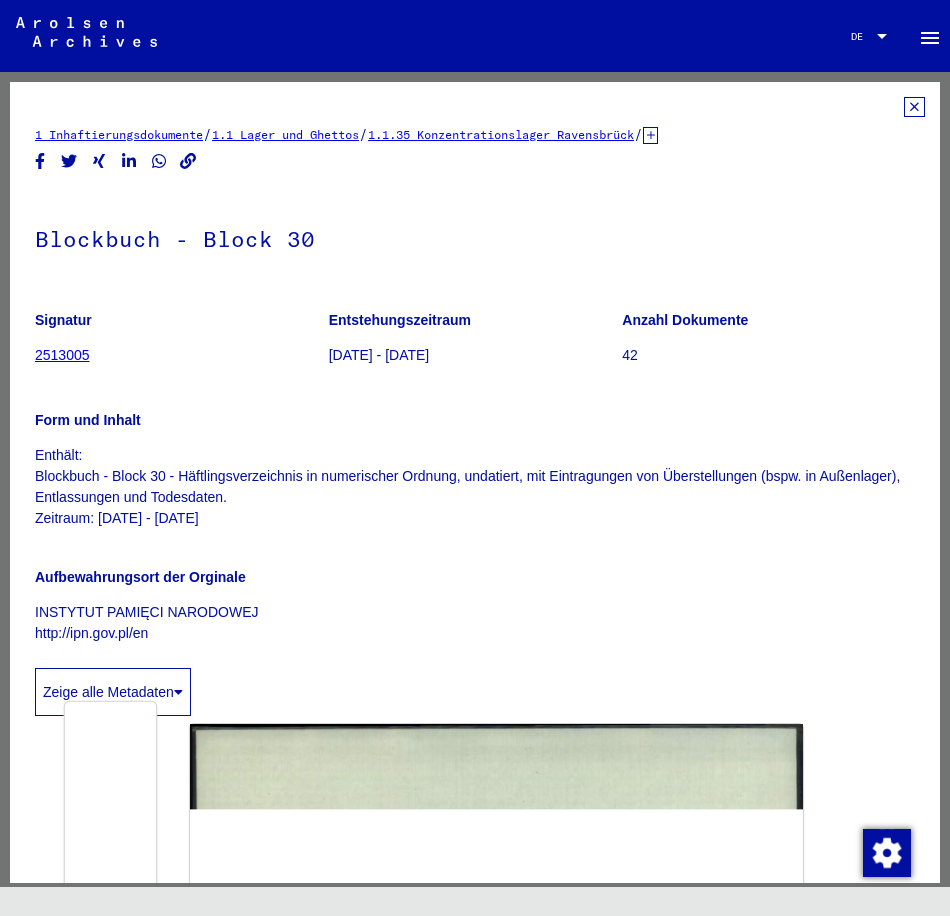 click at bounding box center (242, 971) 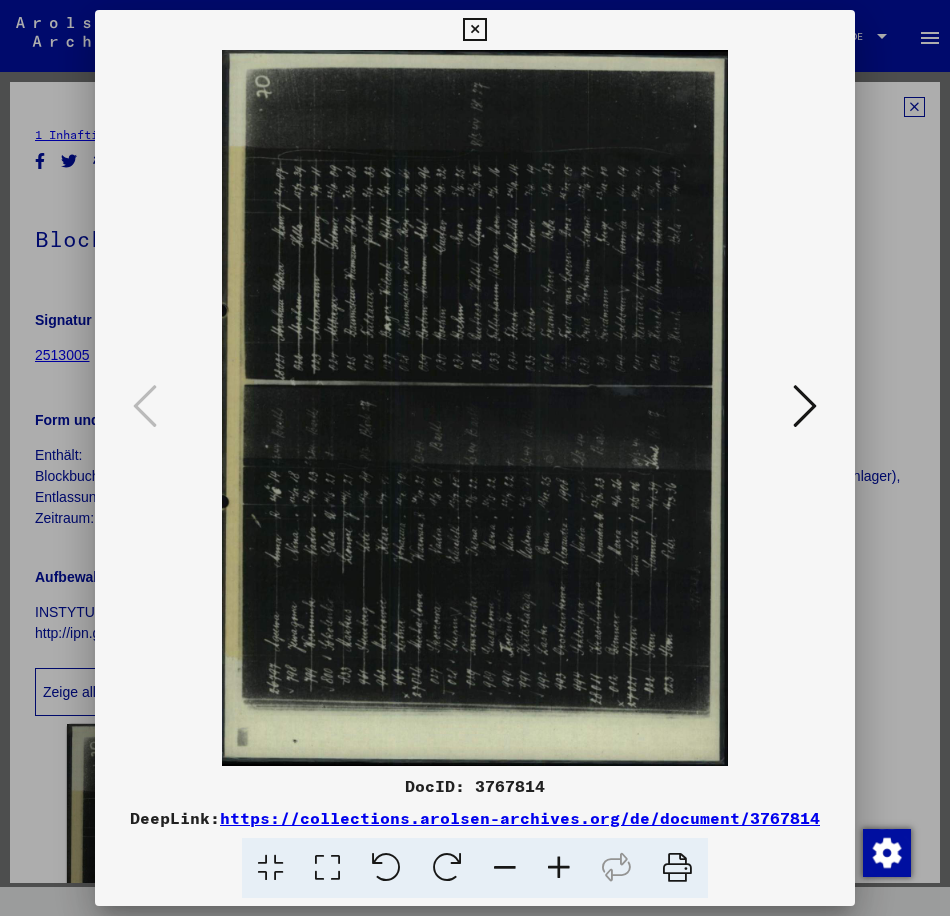 click at bounding box center [270, 868] 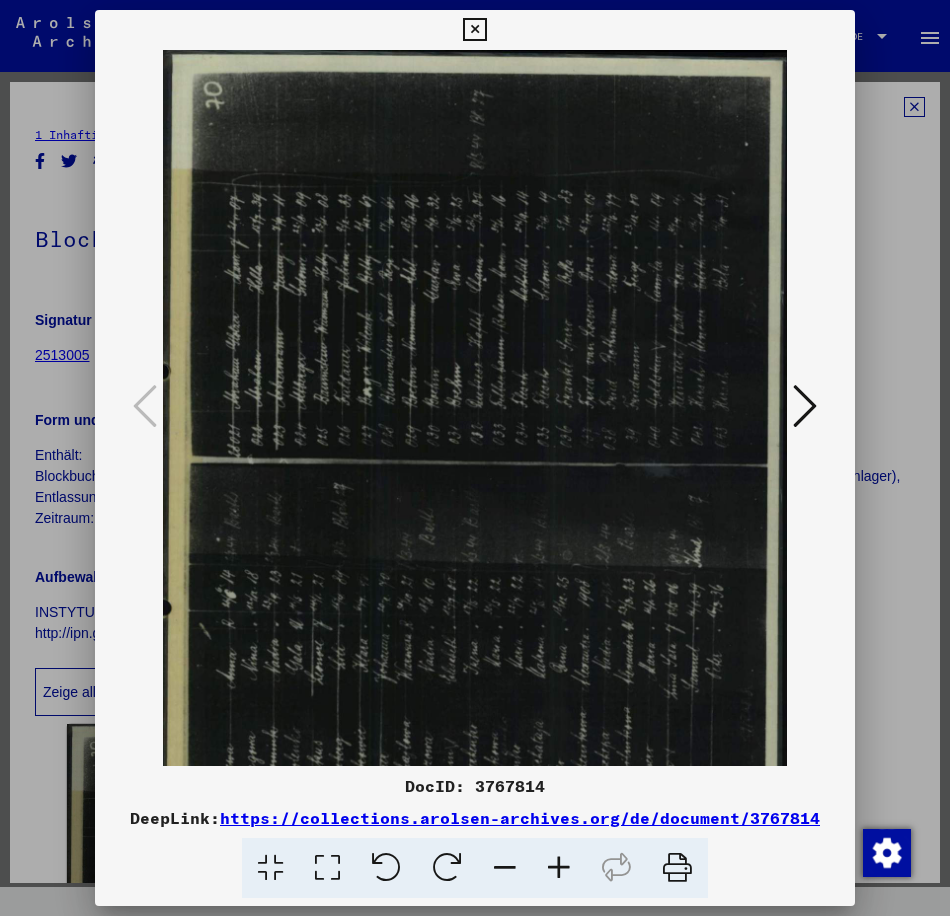 click at bounding box center (447, 868) 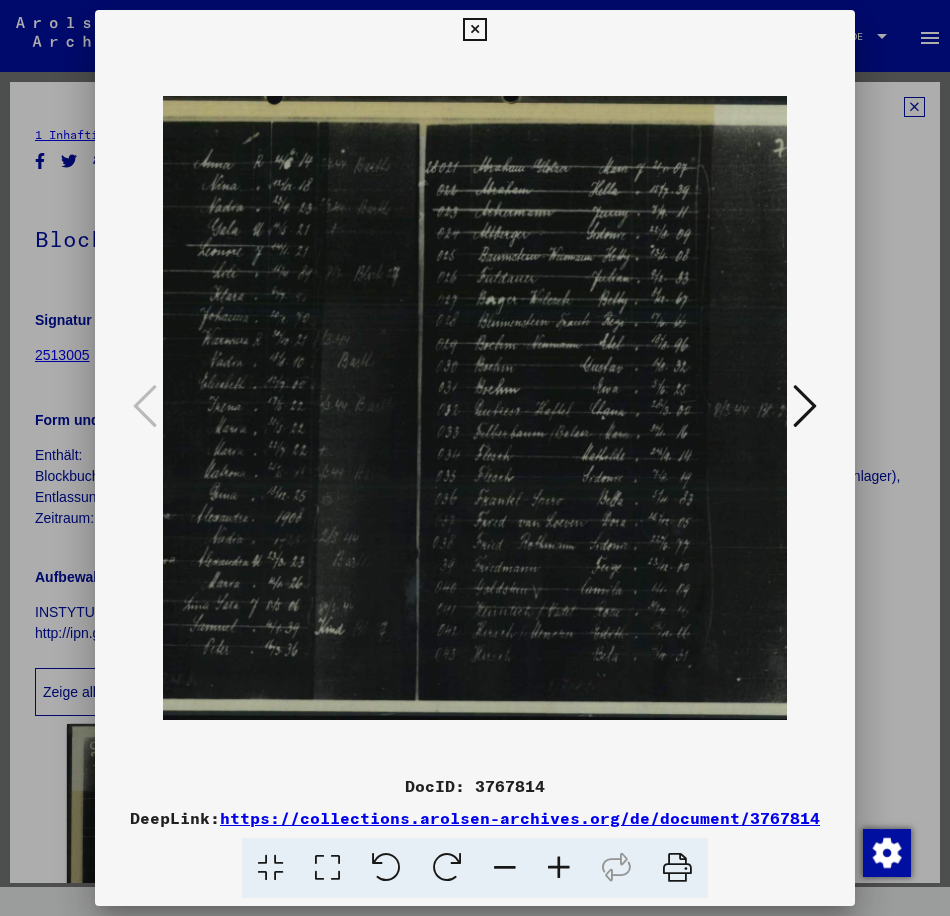 click at bounding box center [559, 868] 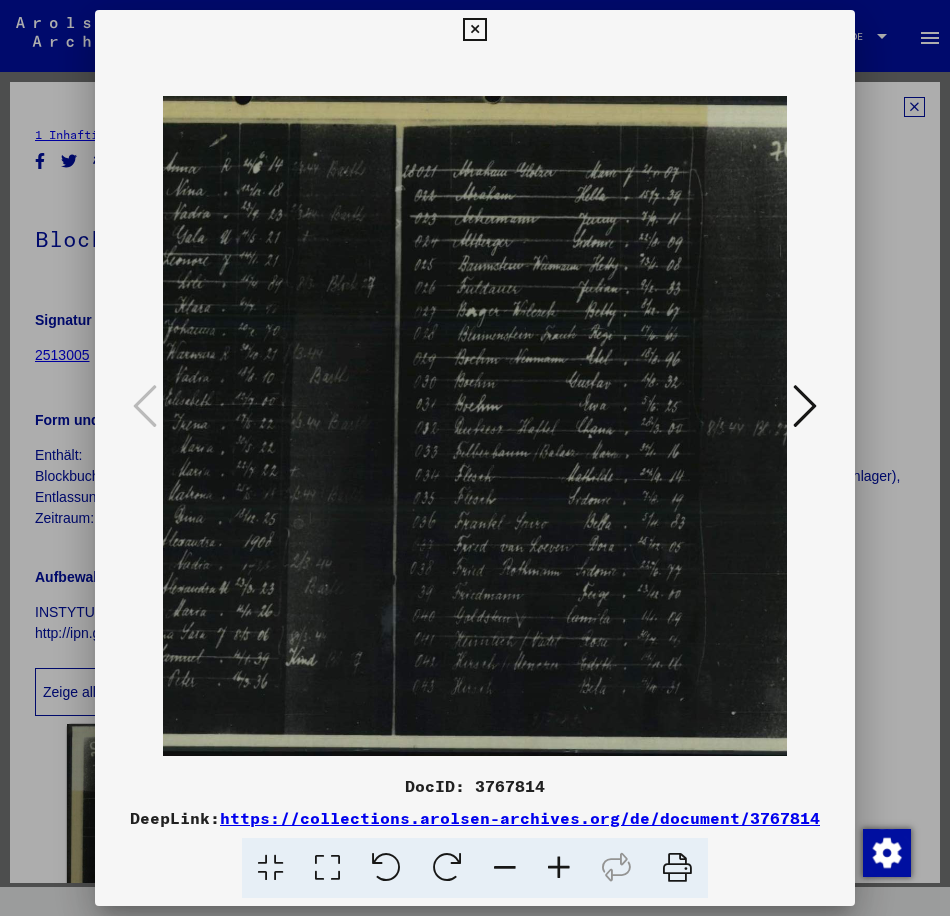 click at bounding box center (559, 868) 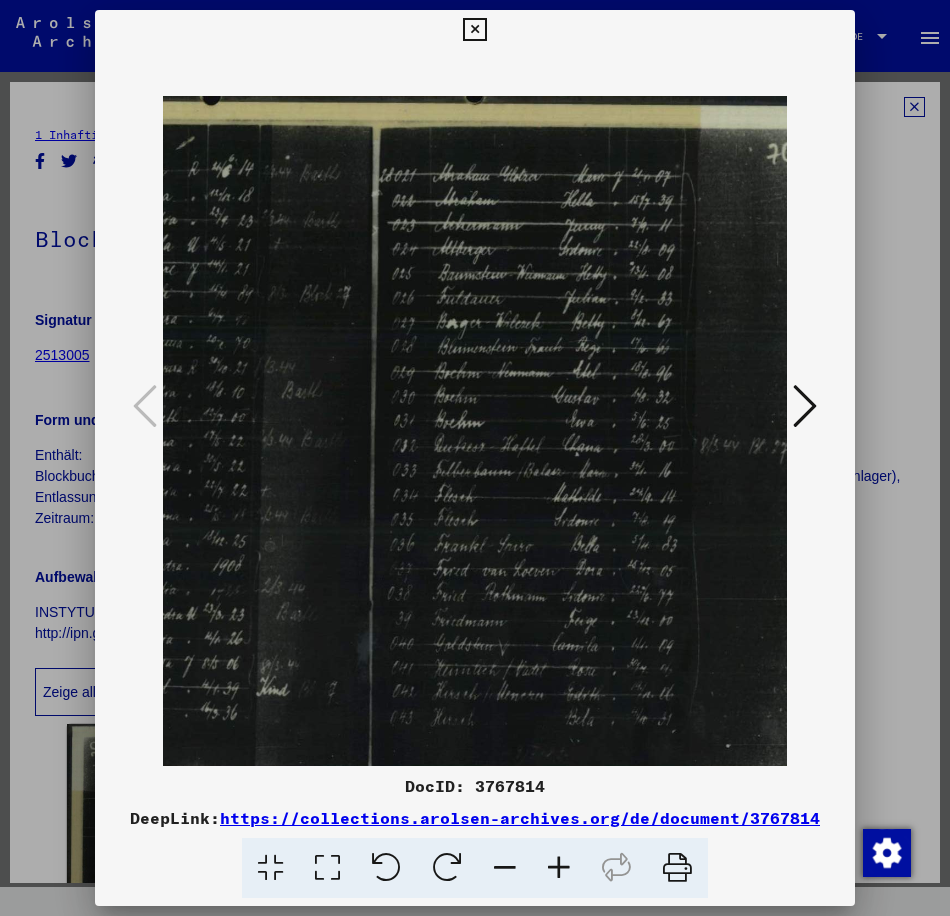 click at bounding box center (474, 30) 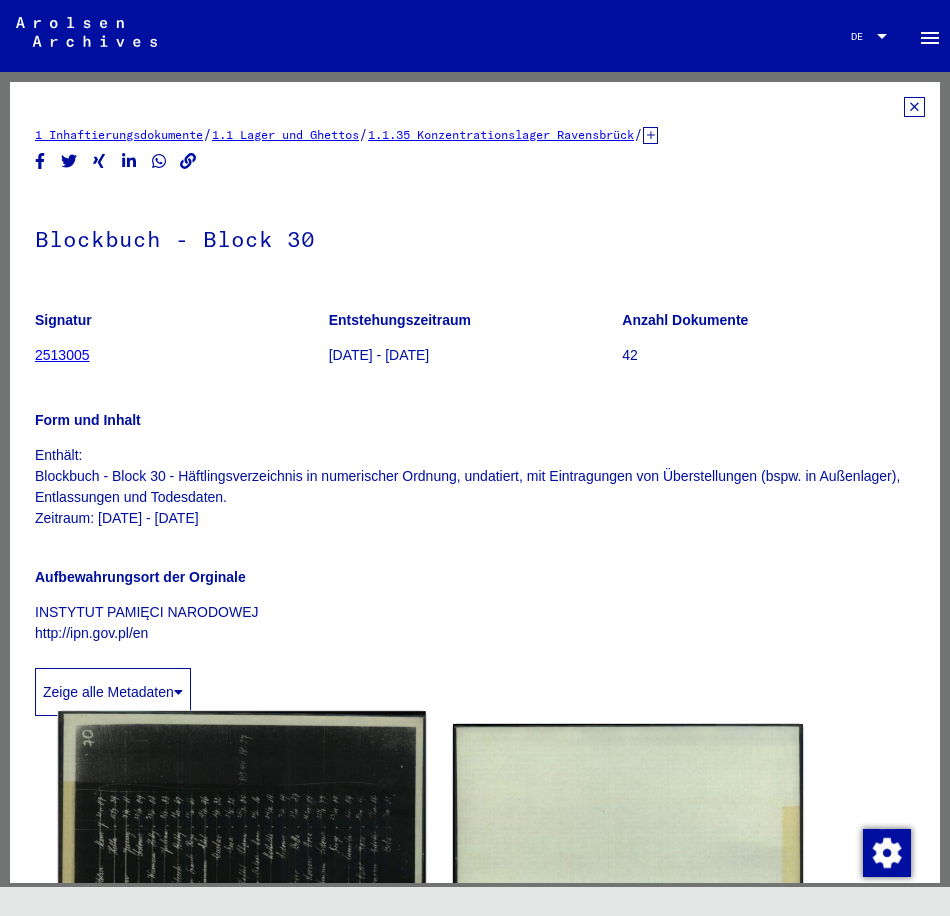 click at bounding box center [242, 971] 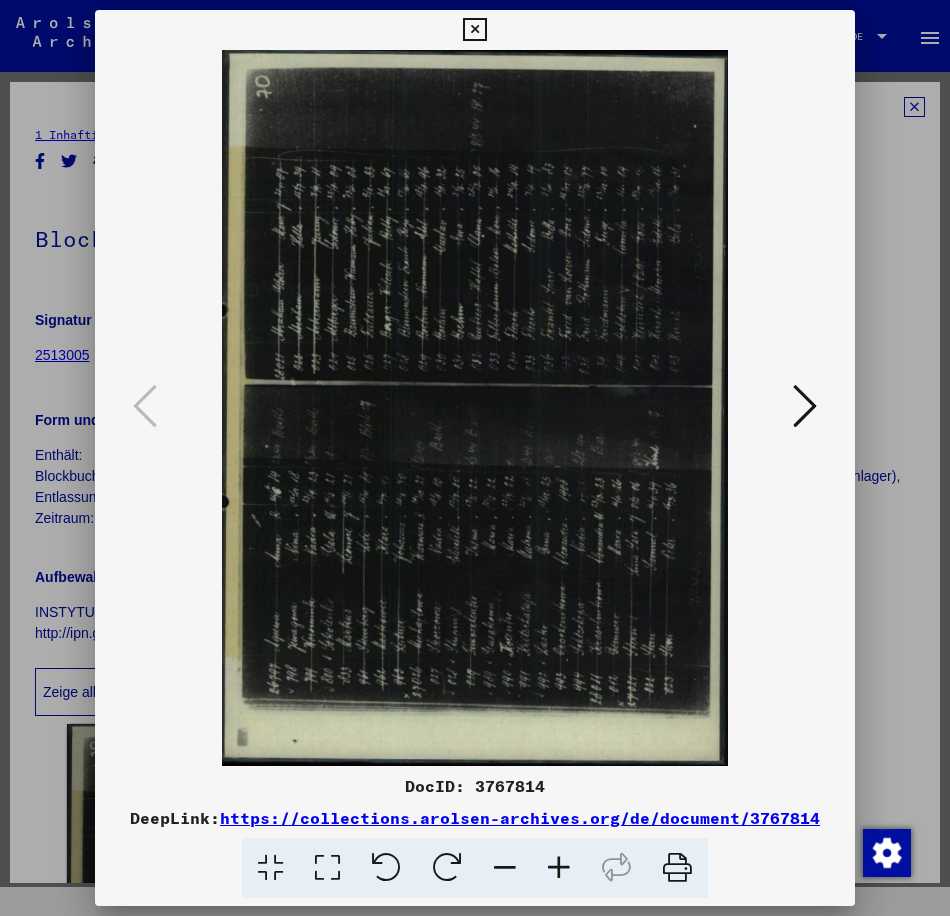 click at bounding box center [447, 868] 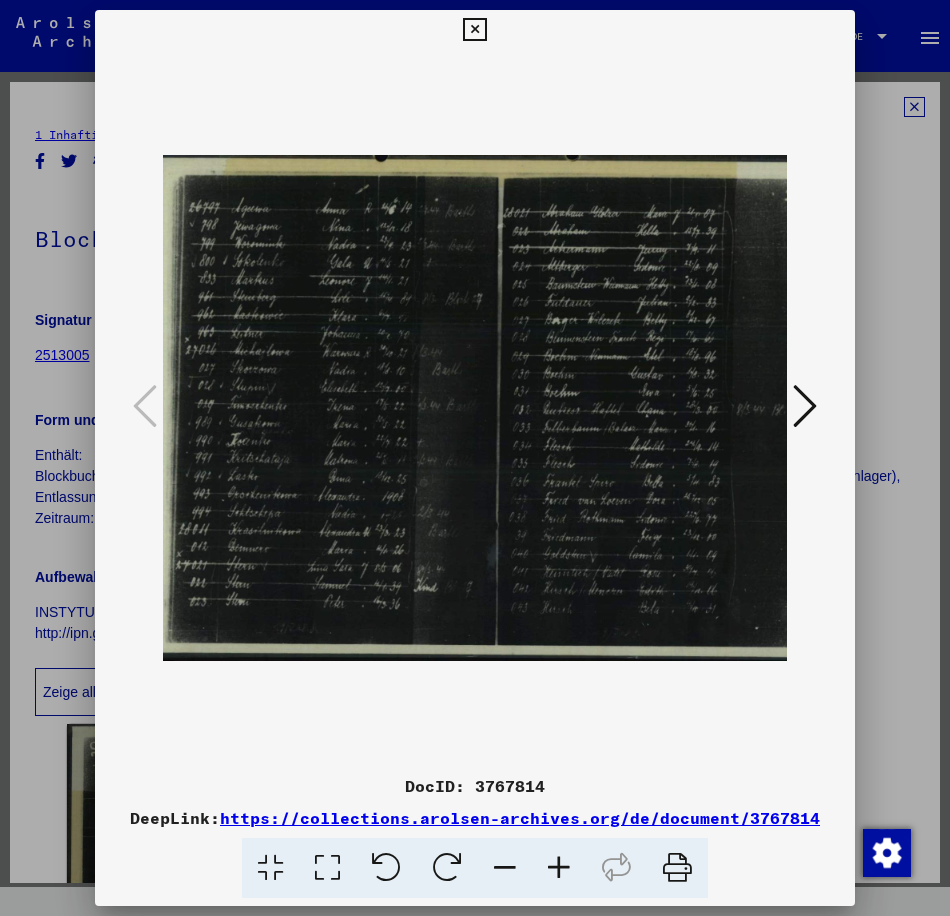 click at bounding box center [559, 868] 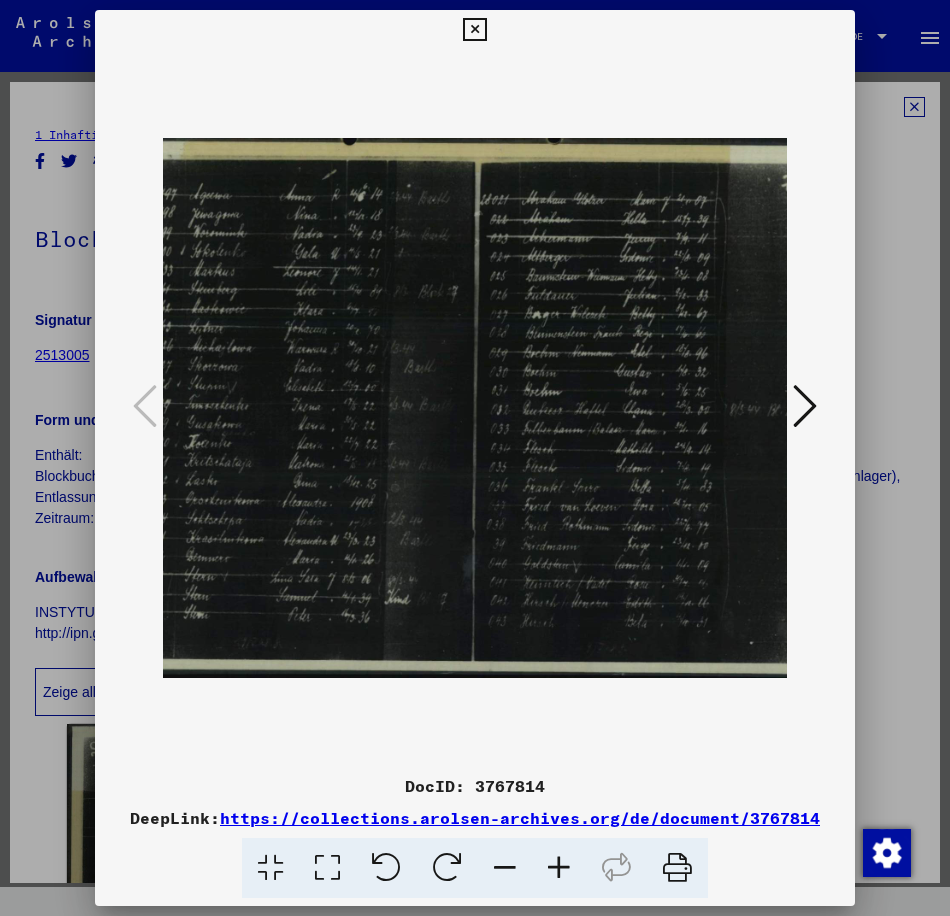 click at bounding box center (559, 868) 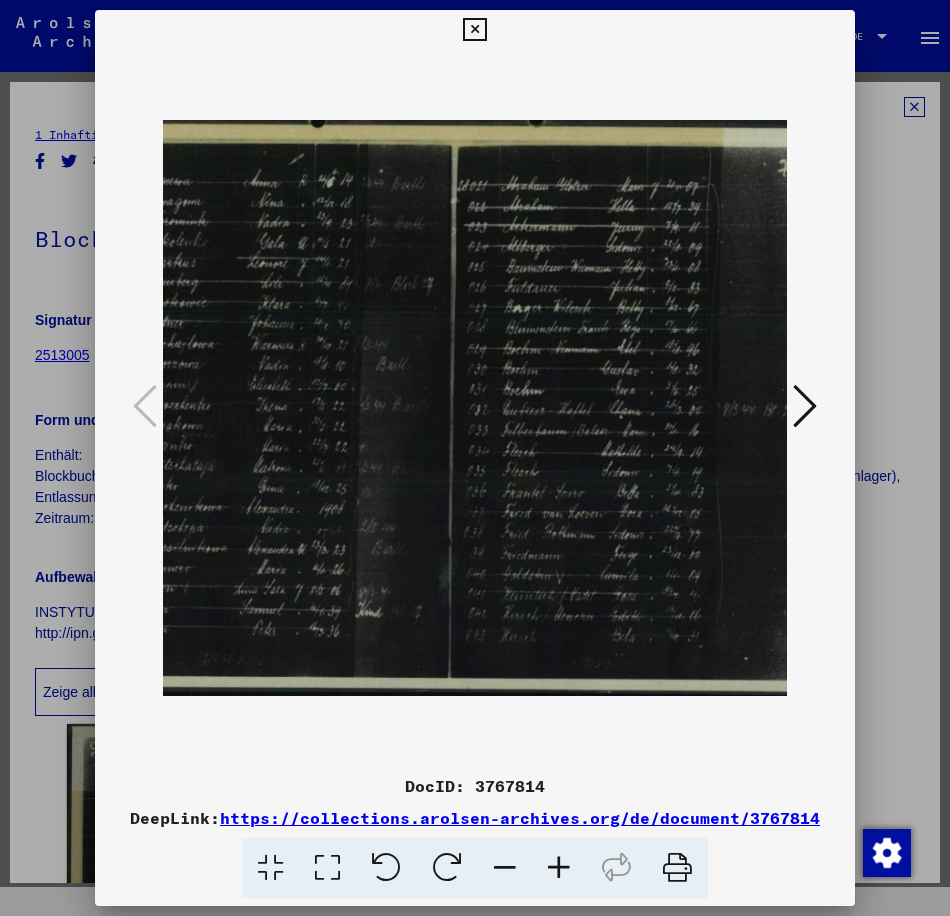 click at bounding box center (559, 868) 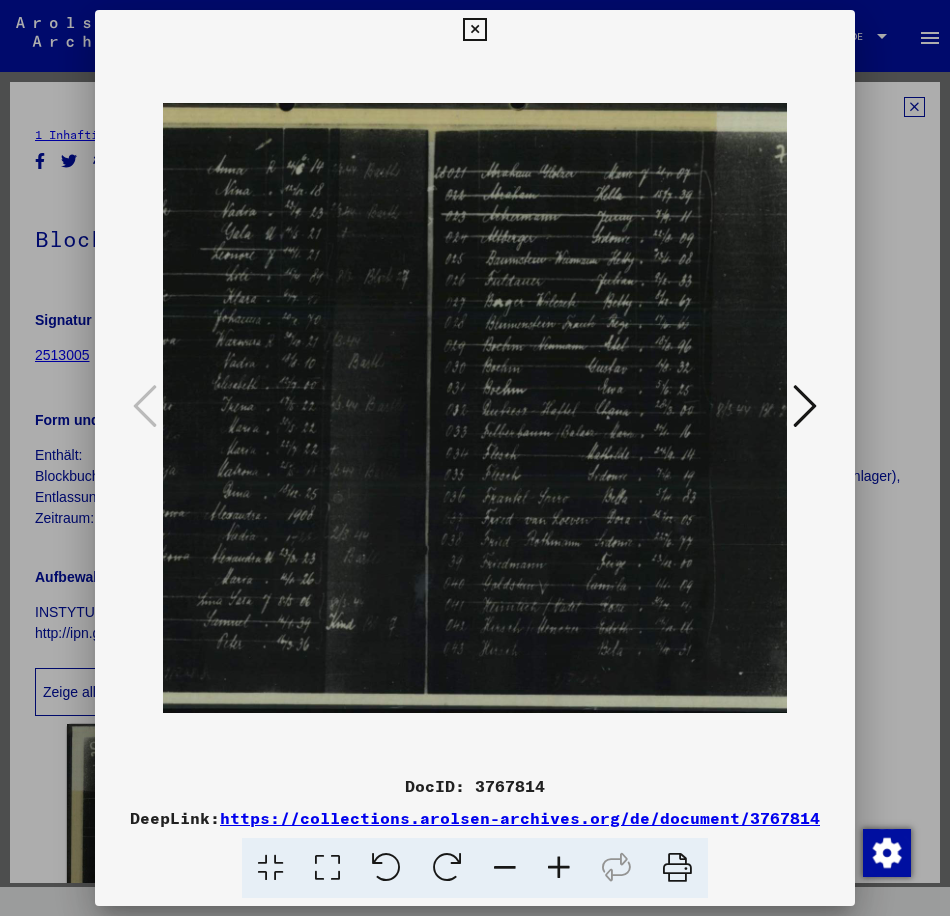 click at bounding box center (559, 868) 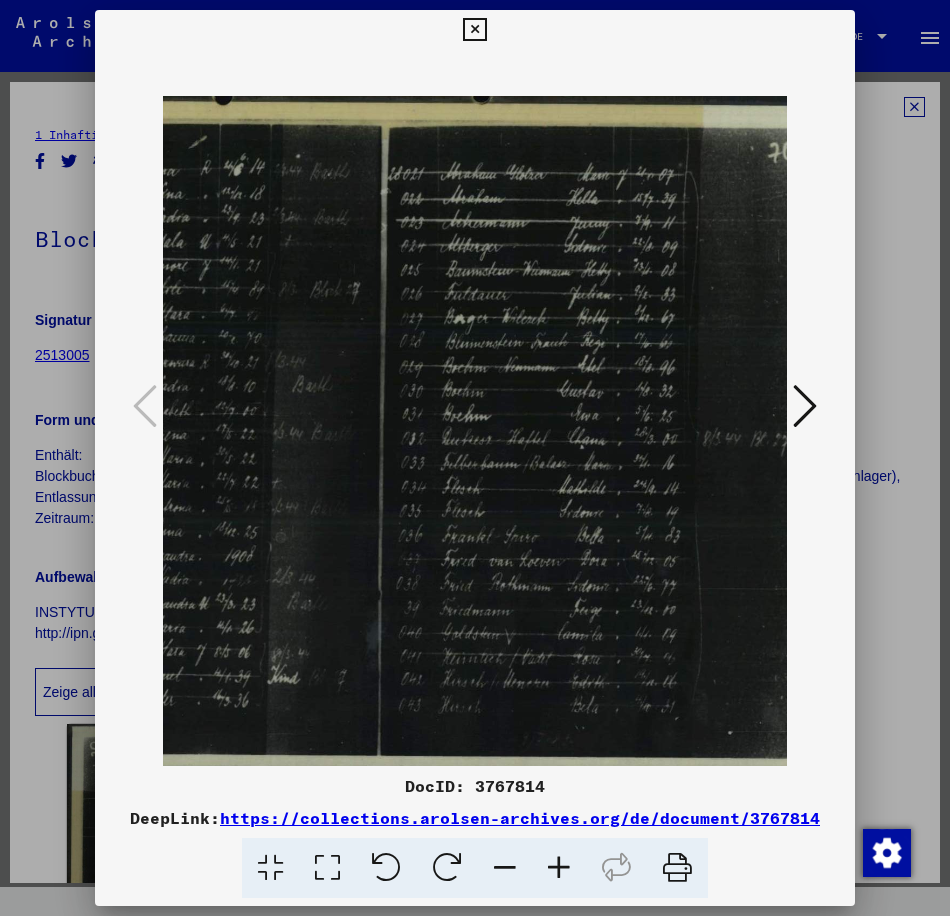 click at bounding box center [559, 868] 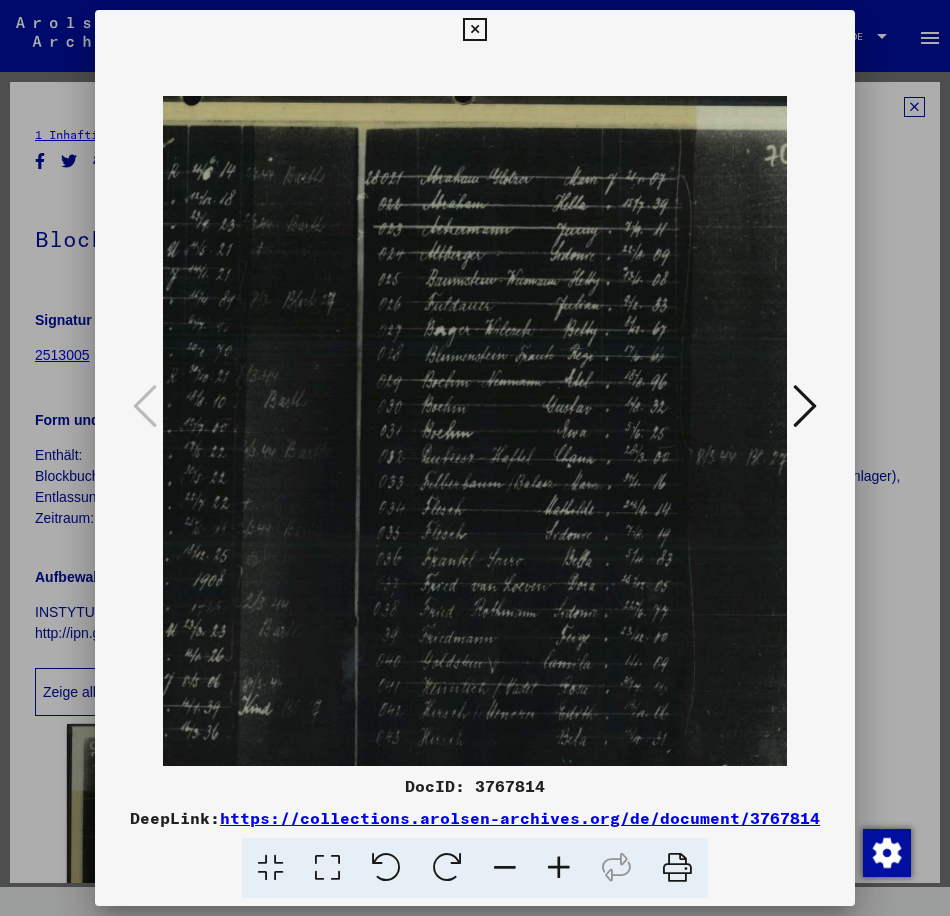 click at bounding box center (559, 868) 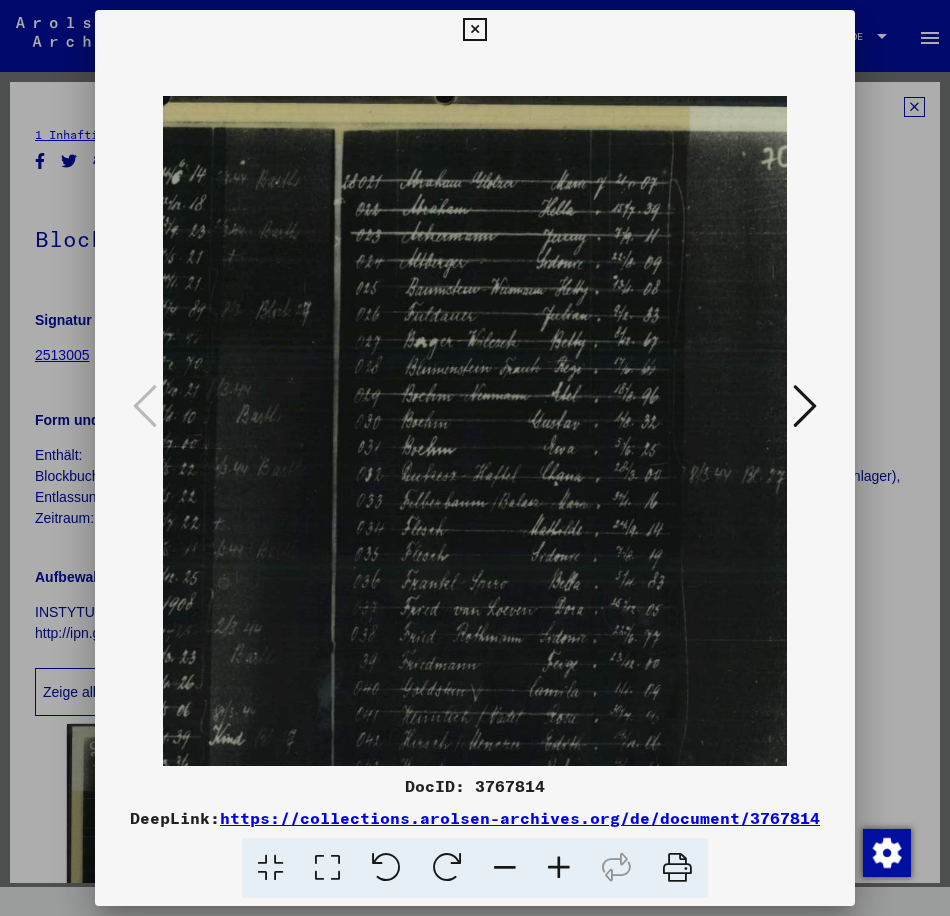 click at bounding box center [559, 868] 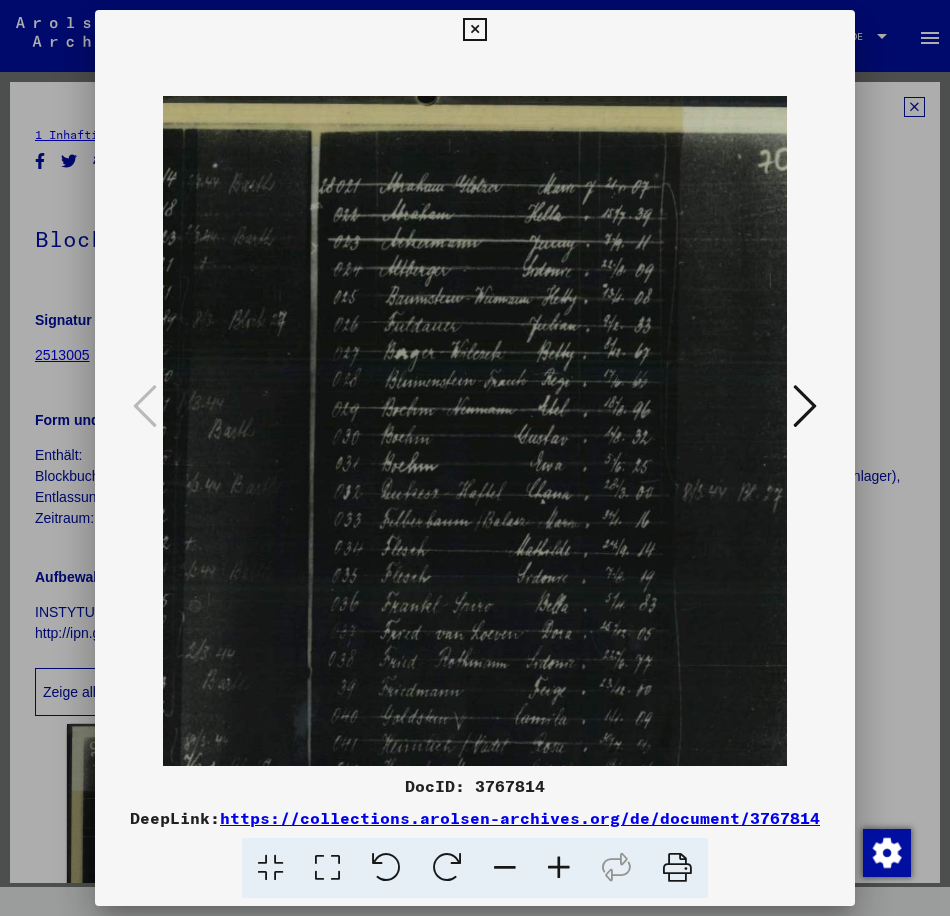 click at bounding box center (559, 868) 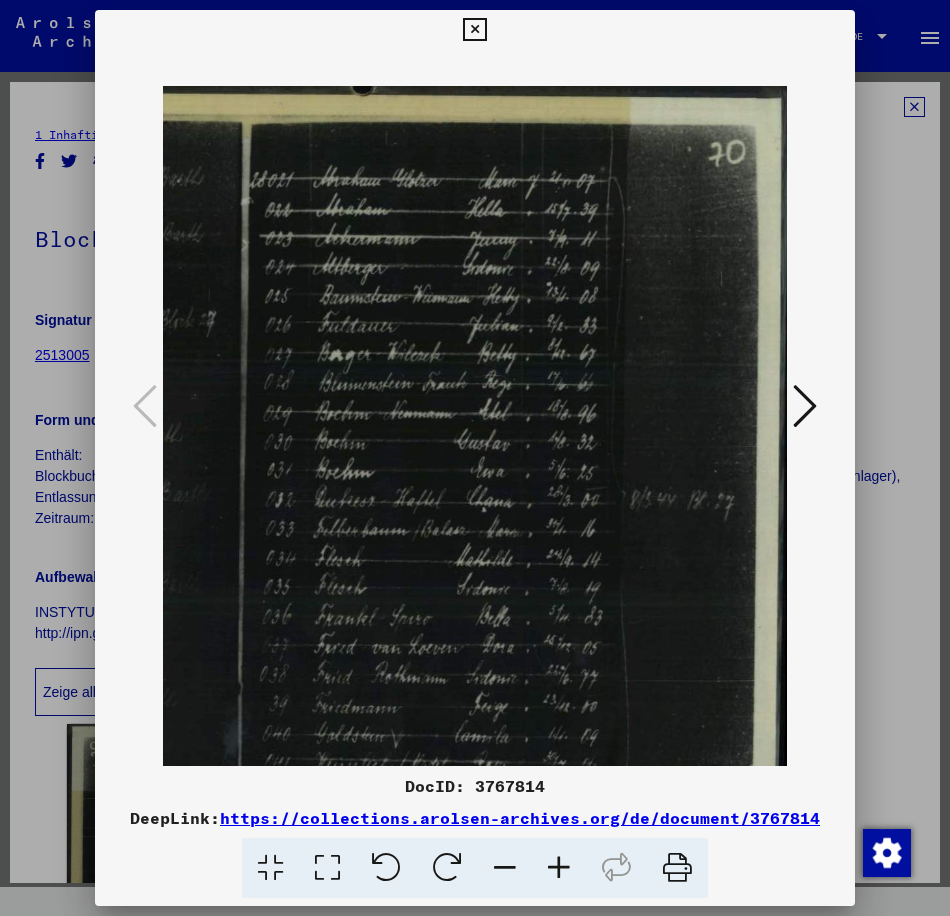 scroll, scrollTop: 11, scrollLeft: 46, axis: both 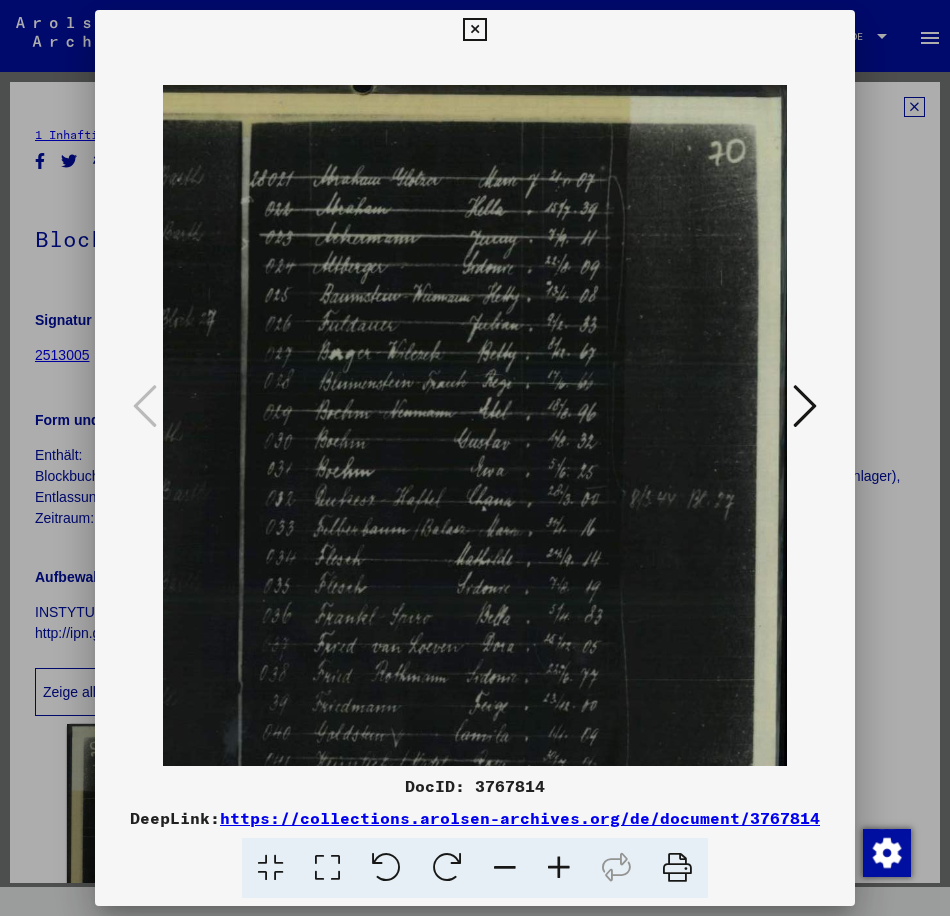 drag, startPoint x: 596, startPoint y: 512, endPoint x: 457, endPoint y: 501, distance: 139.43457 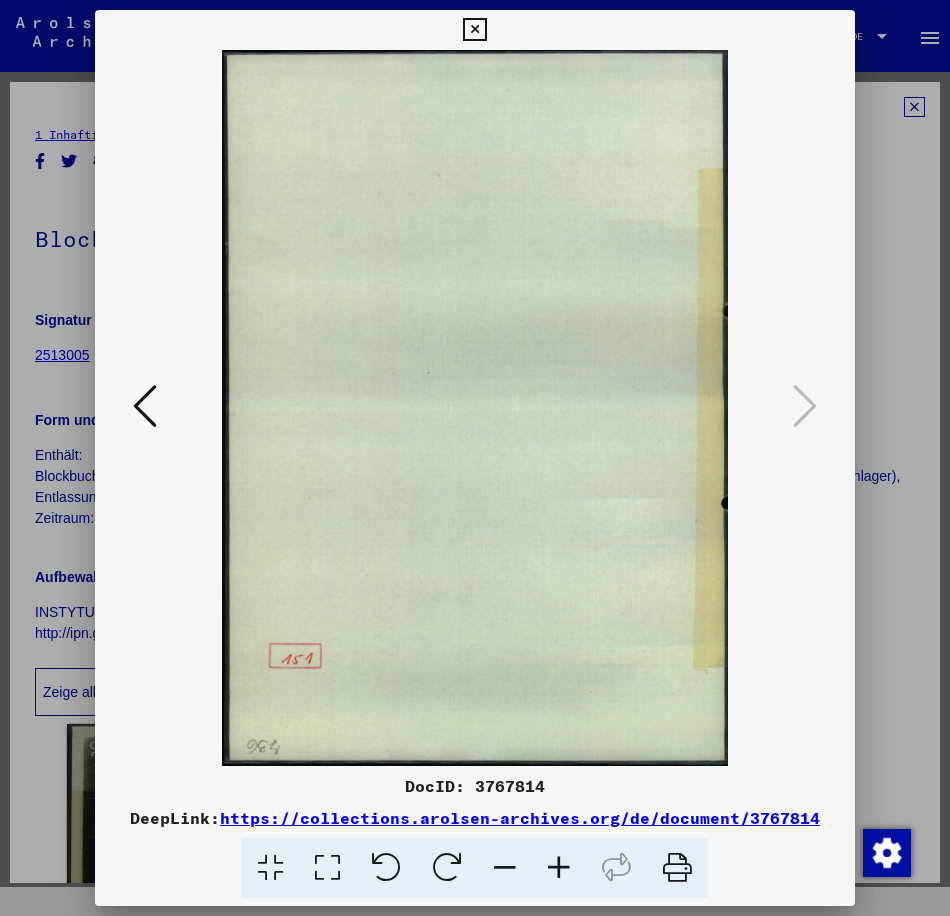 click at bounding box center [145, 406] 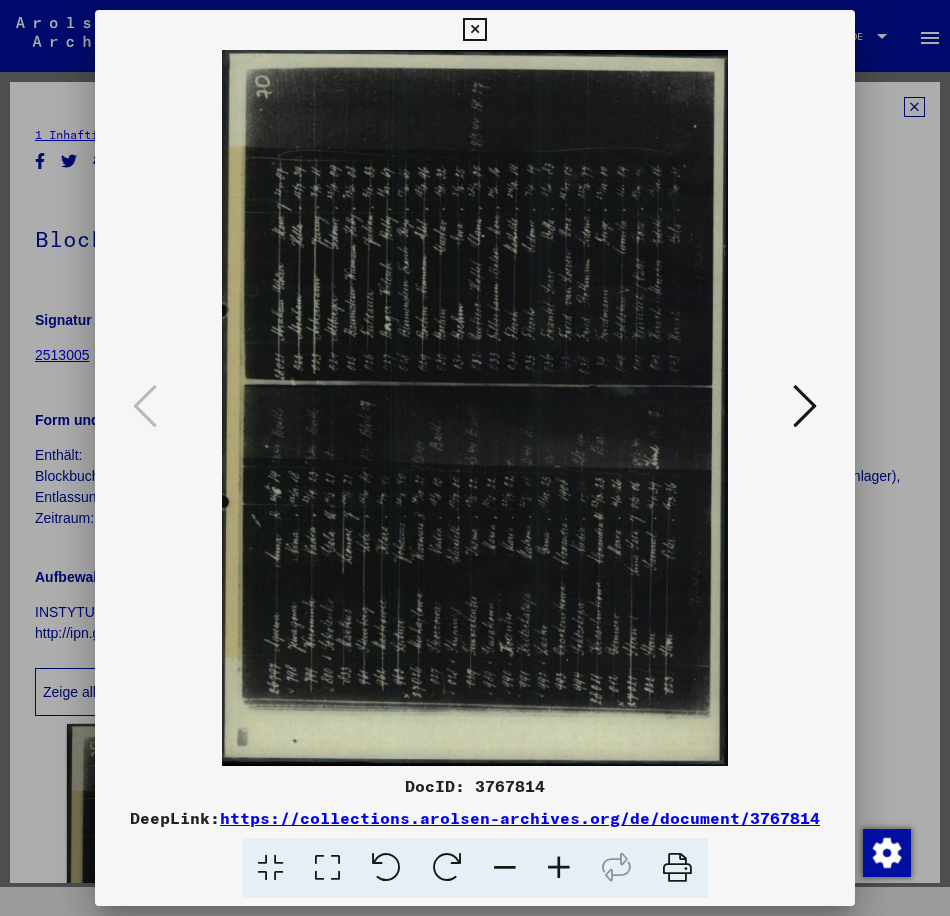 click at bounding box center (386, 868) 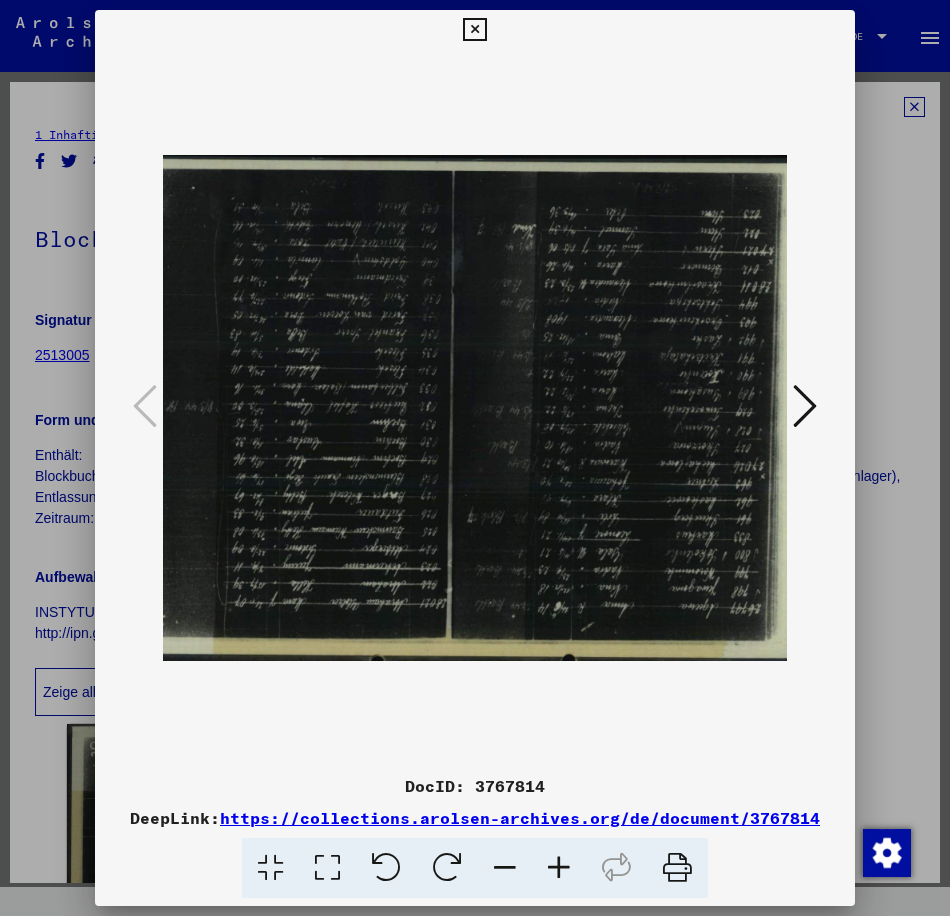 scroll, scrollTop: 0, scrollLeft: 46, axis: horizontal 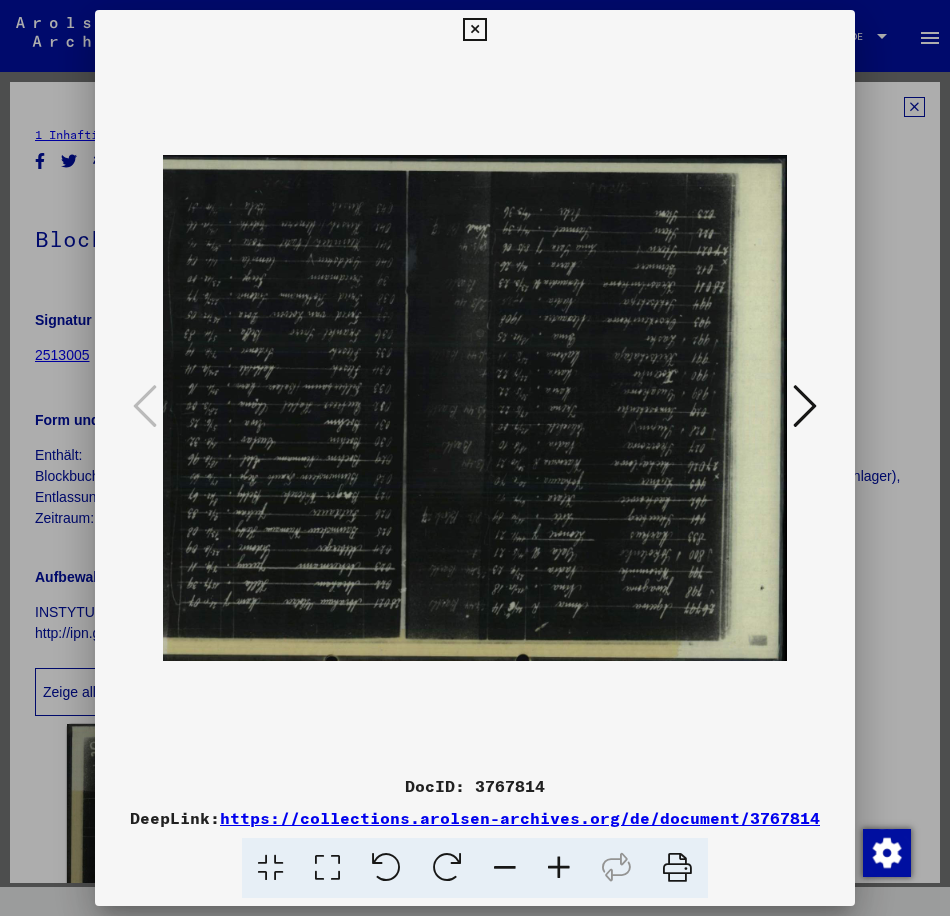 drag, startPoint x: 572, startPoint y: 631, endPoint x: 487, endPoint y: 631, distance: 85 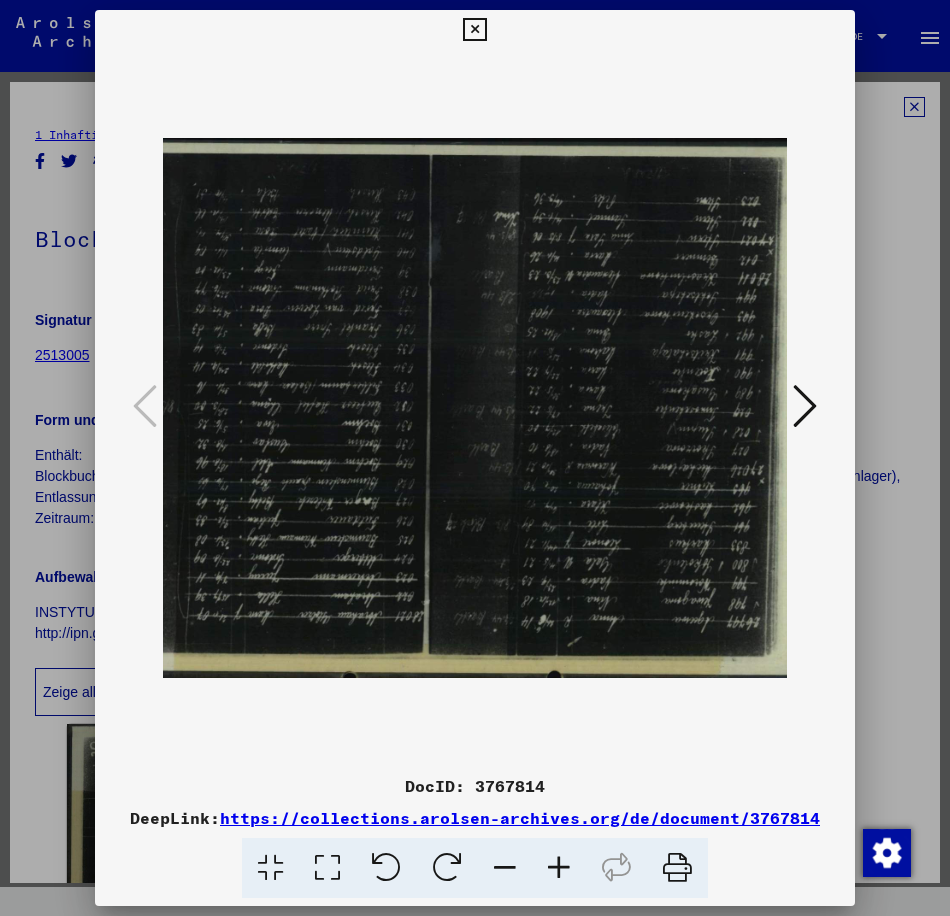 click at bounding box center (559, 868) 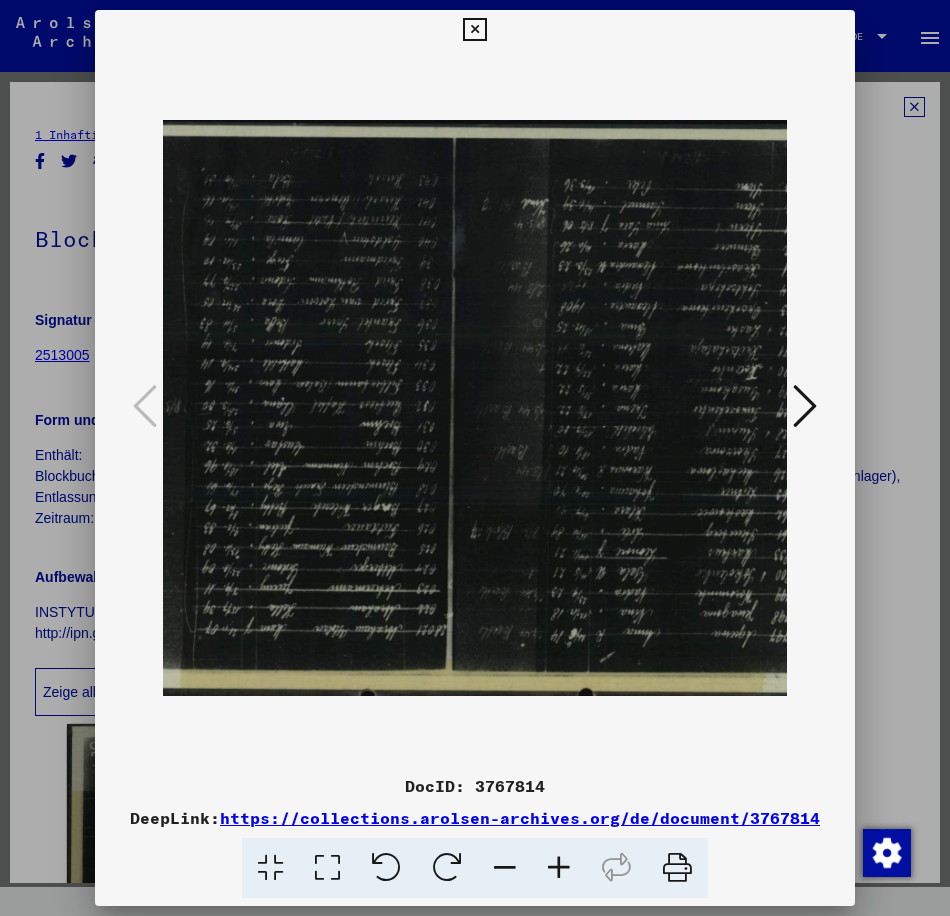 click at bounding box center (559, 868) 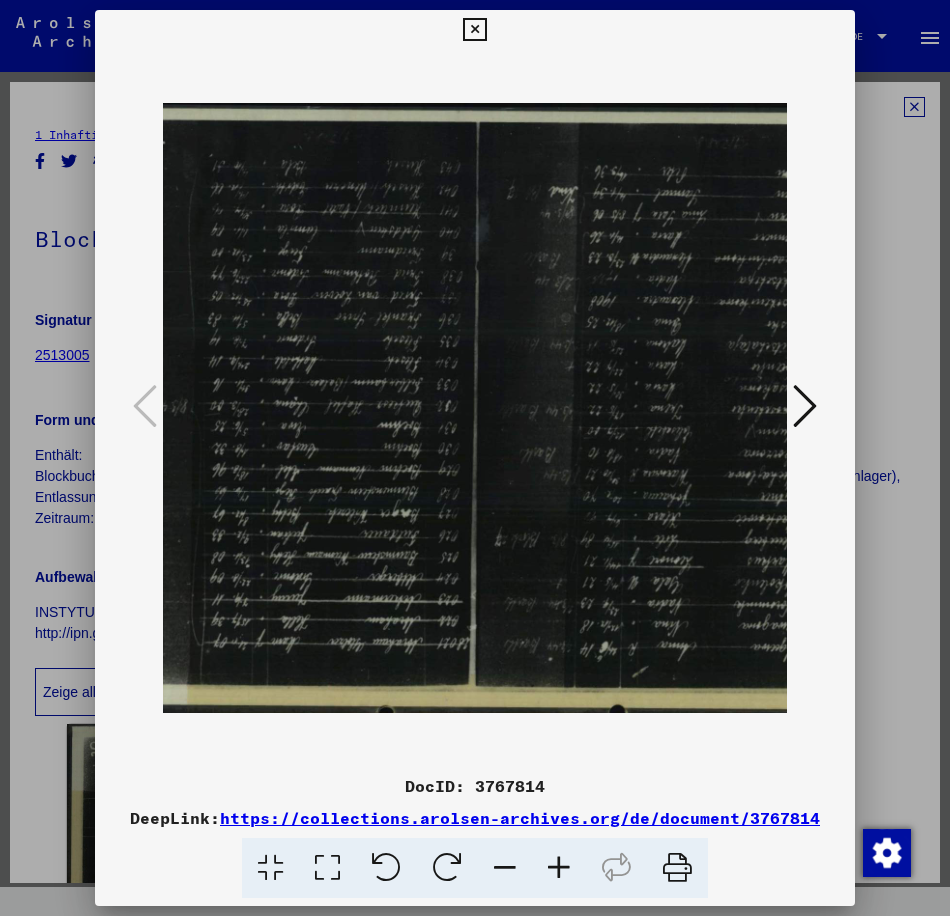 click at bounding box center (559, 868) 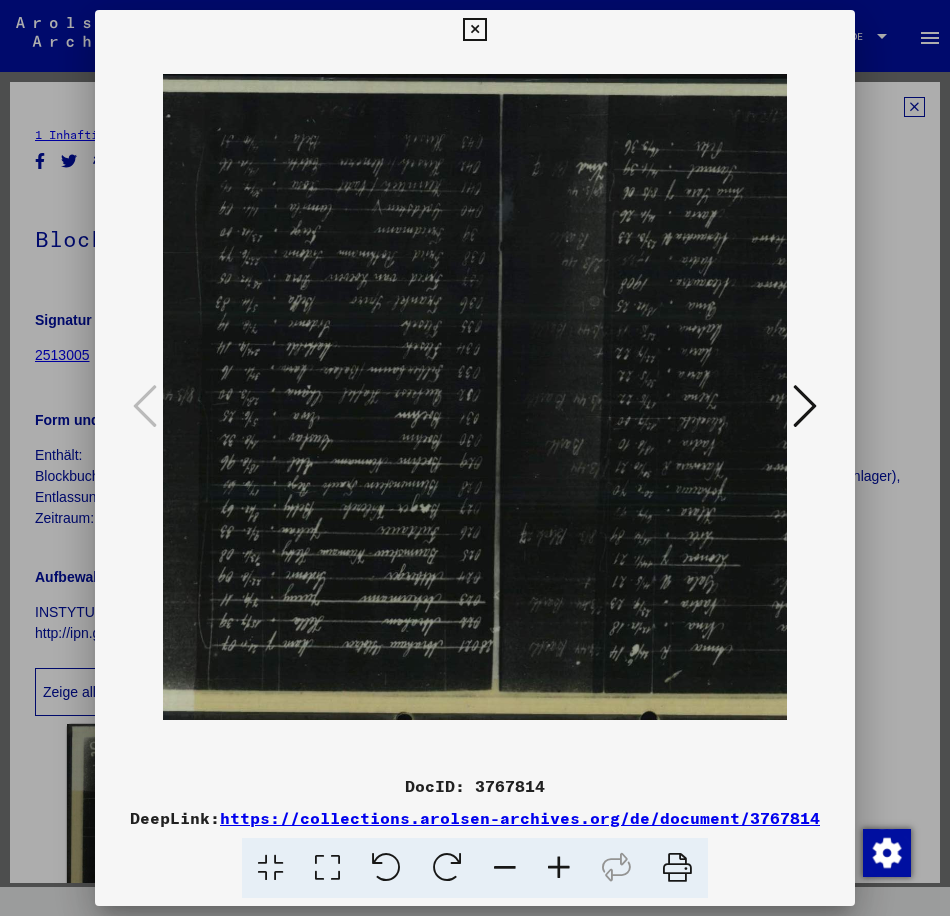 click at bounding box center [559, 868] 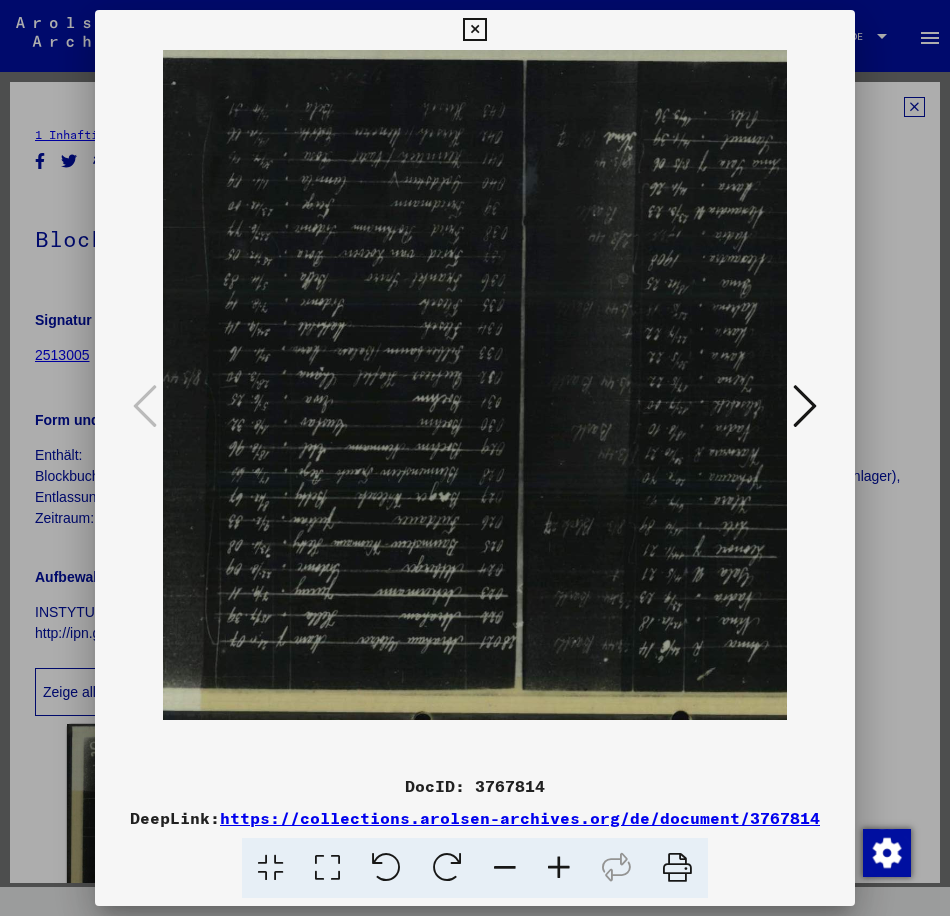 click at bounding box center [559, 868] 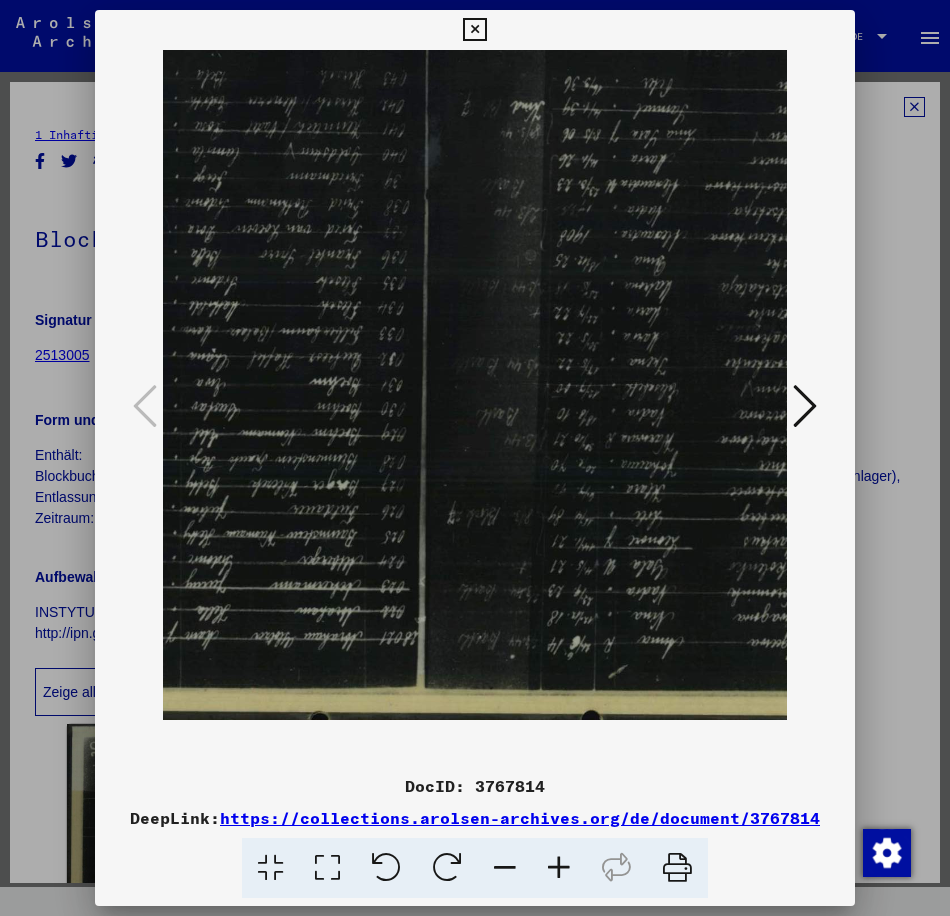drag, startPoint x: 671, startPoint y: 616, endPoint x: 560, endPoint y: 605, distance: 111.54372 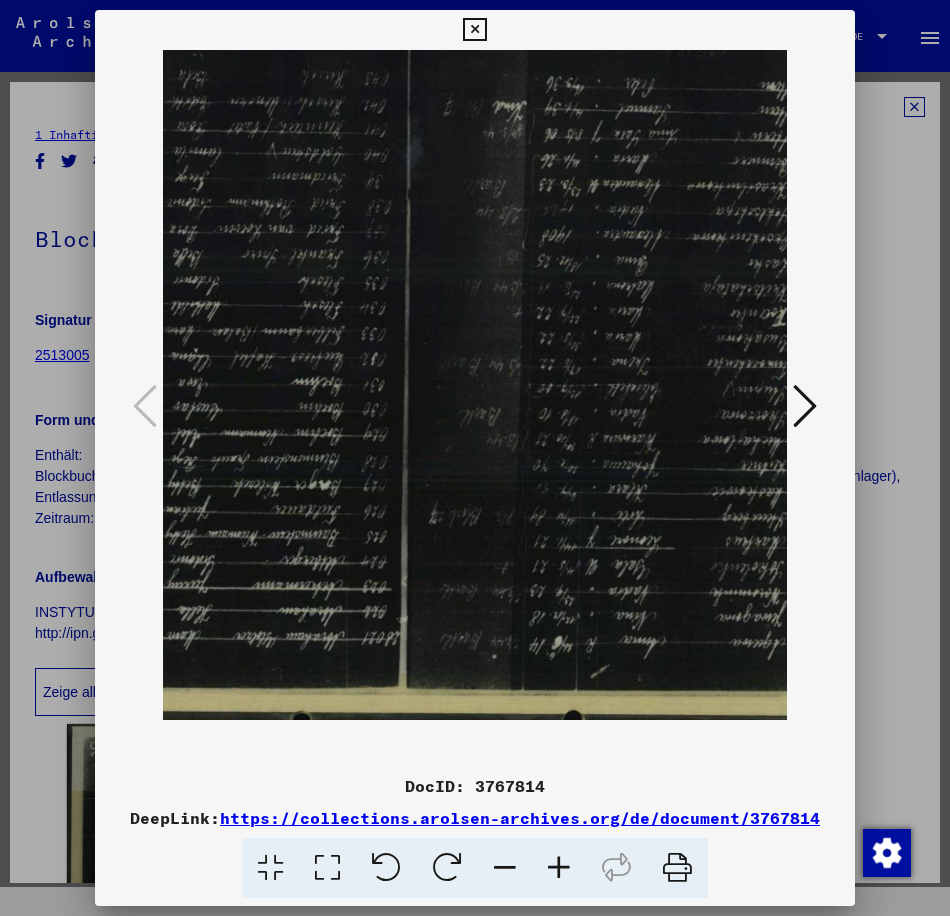 scroll, scrollTop: 0, scrollLeft: 257, axis: horizontal 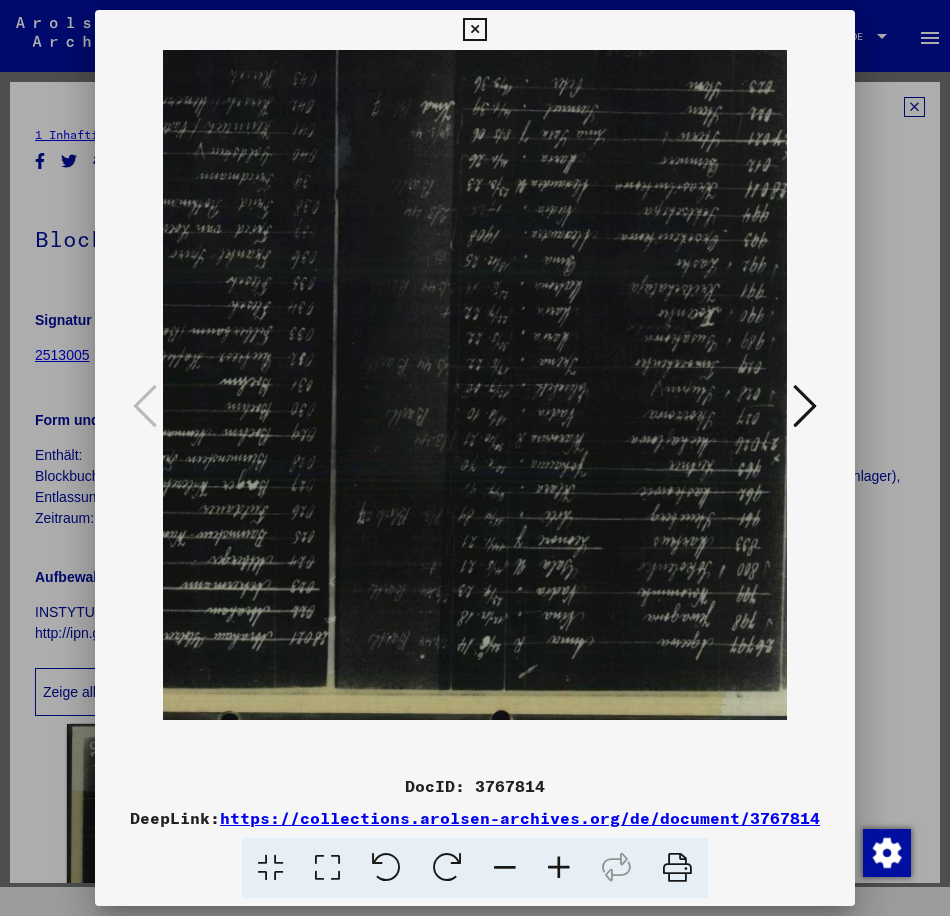 drag, startPoint x: 612, startPoint y: 591, endPoint x: 554, endPoint y: 591, distance: 58 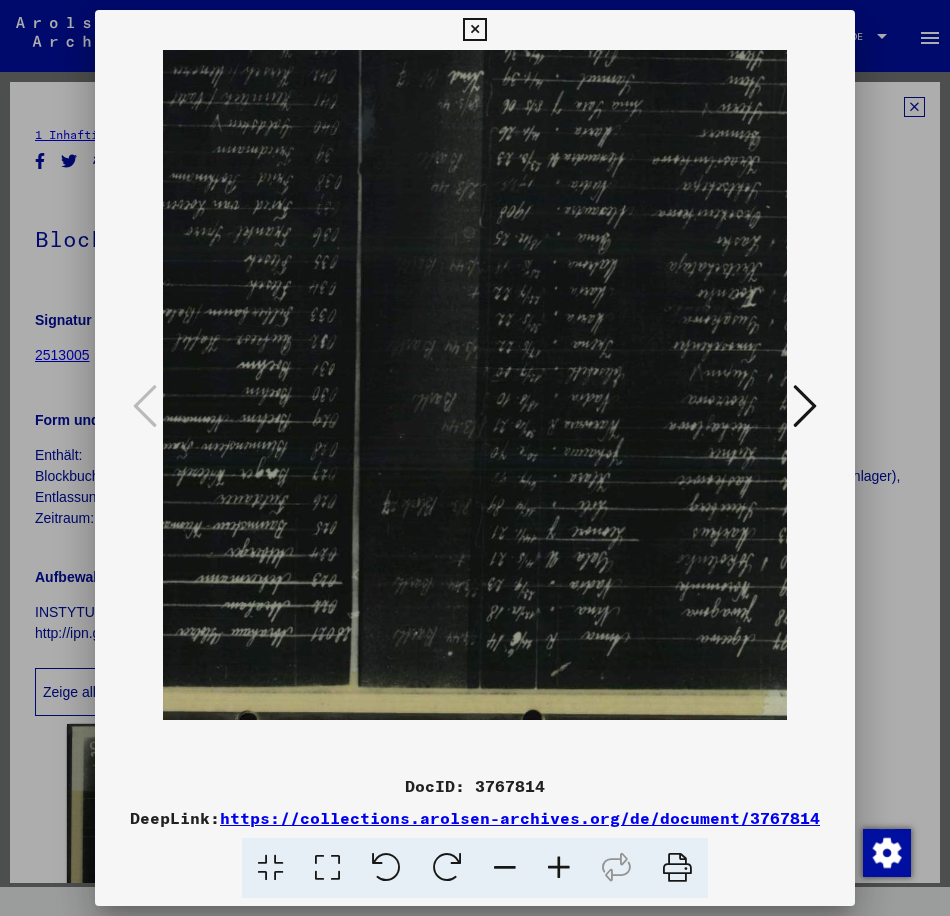 click at bounding box center [559, 868] 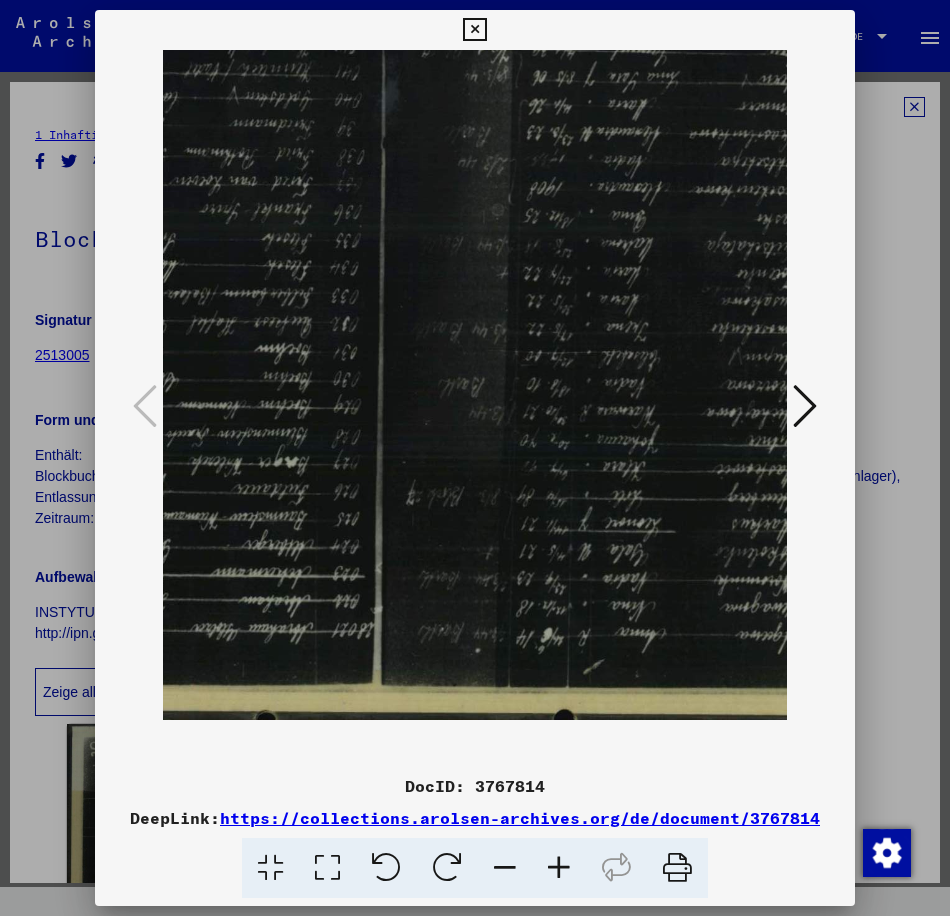 click at bounding box center [559, 868] 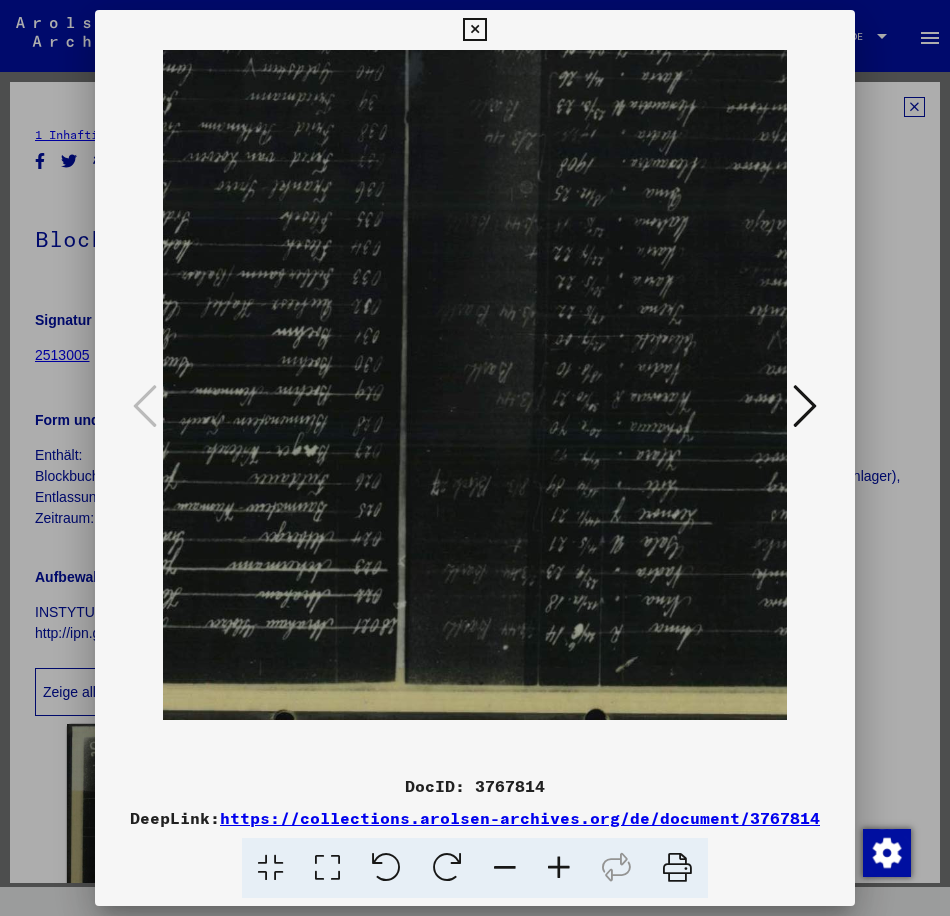 click at bounding box center [559, 868] 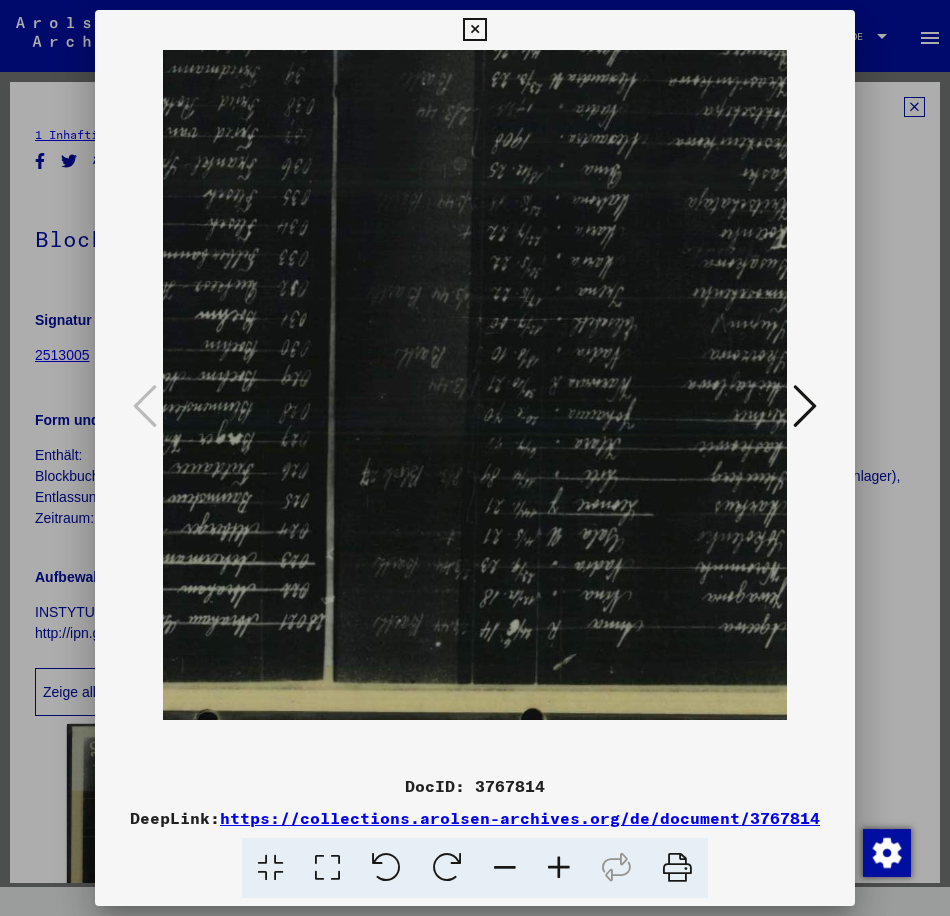 drag, startPoint x: 624, startPoint y: 591, endPoint x: 528, endPoint y: 583, distance: 96.332756 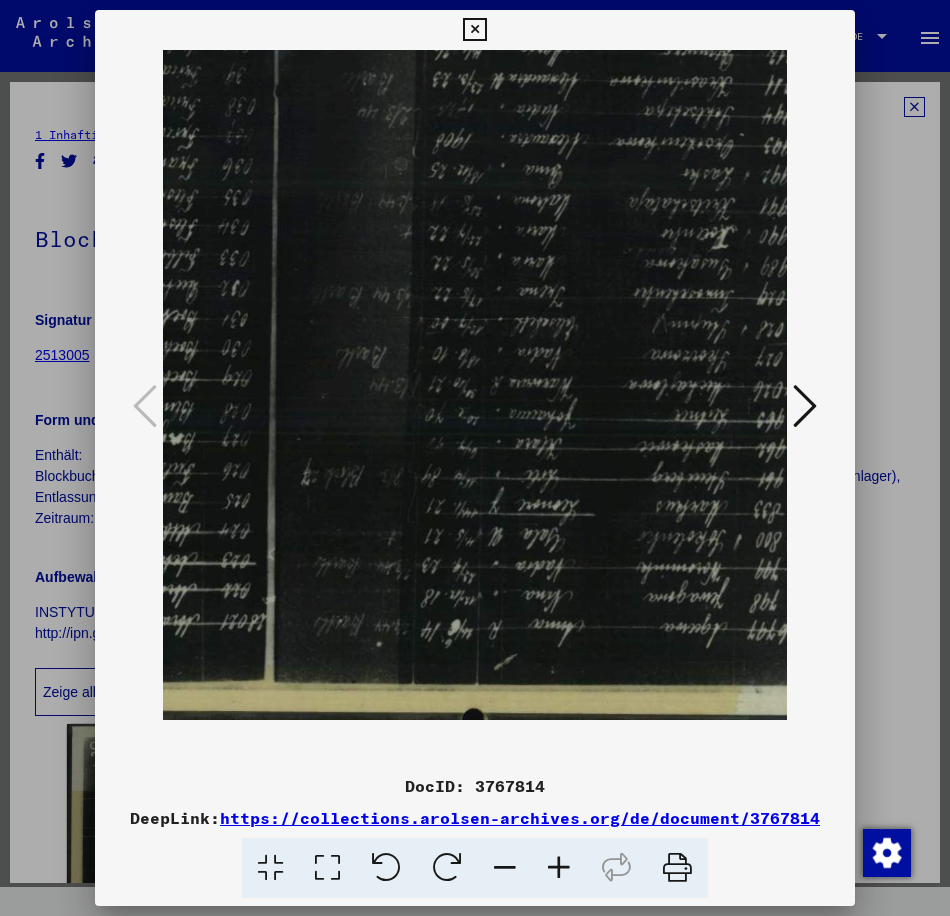 scroll, scrollTop: 0, scrollLeft: 419, axis: horizontal 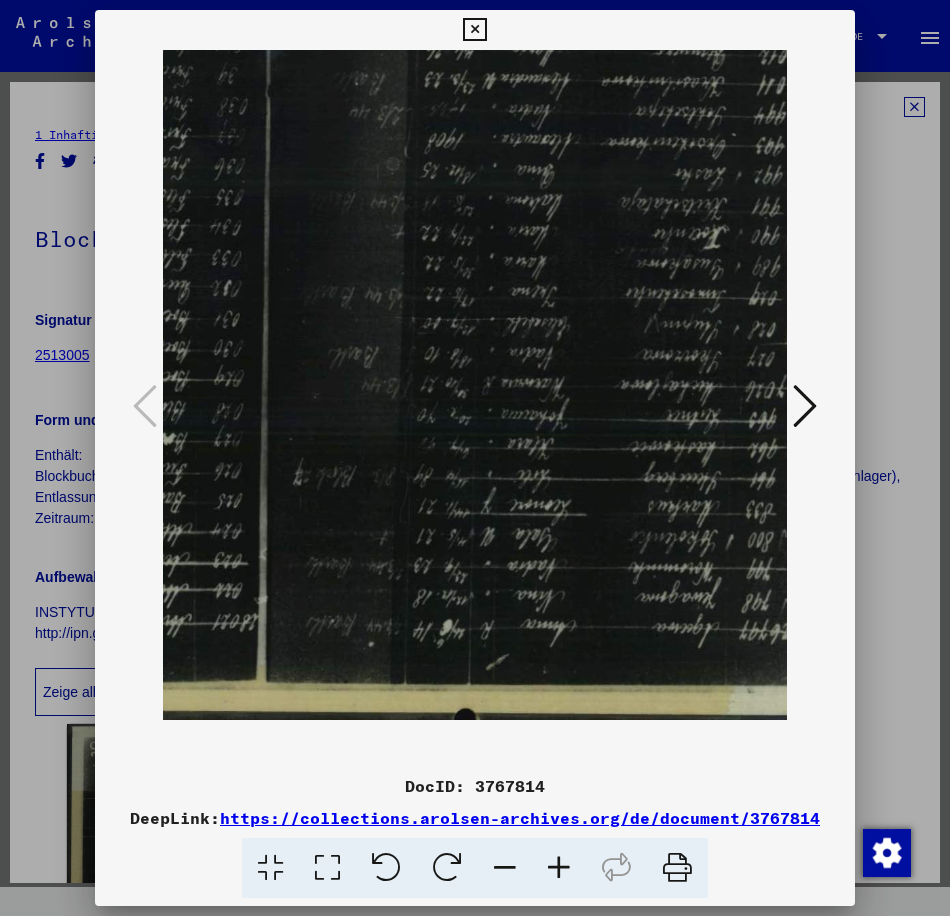 drag, startPoint x: 675, startPoint y: 581, endPoint x: 609, endPoint y: 585, distance: 66.1211 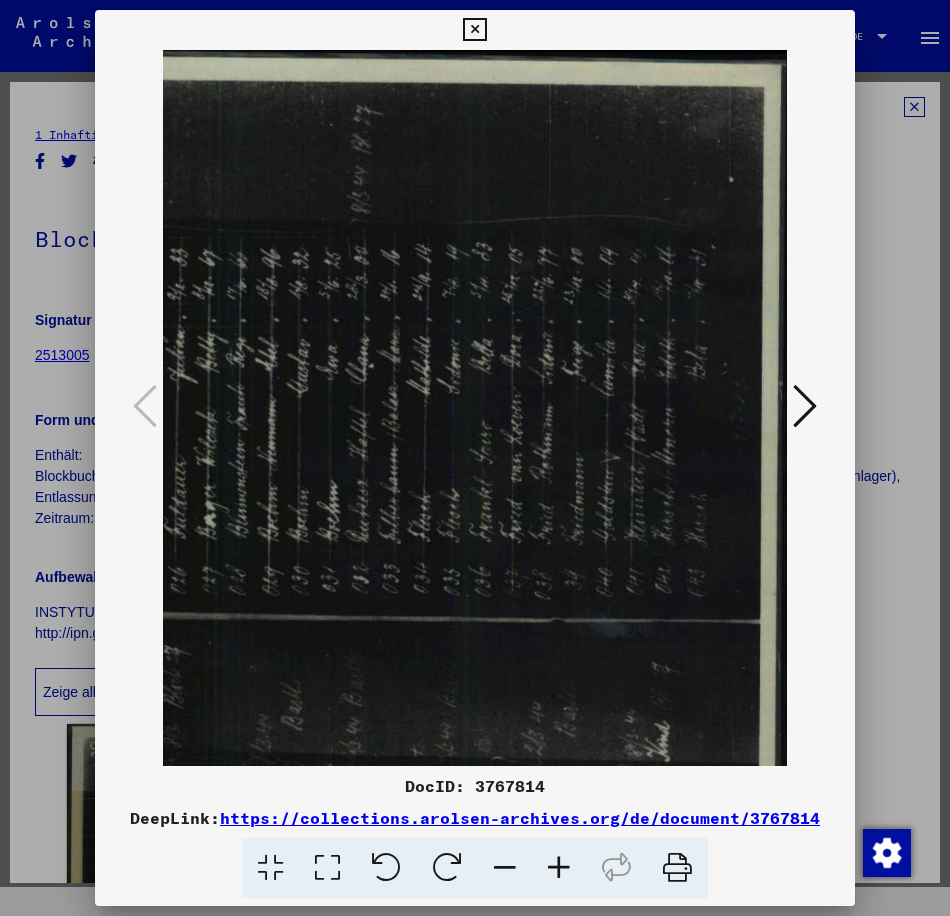 click at bounding box center [447, 868] 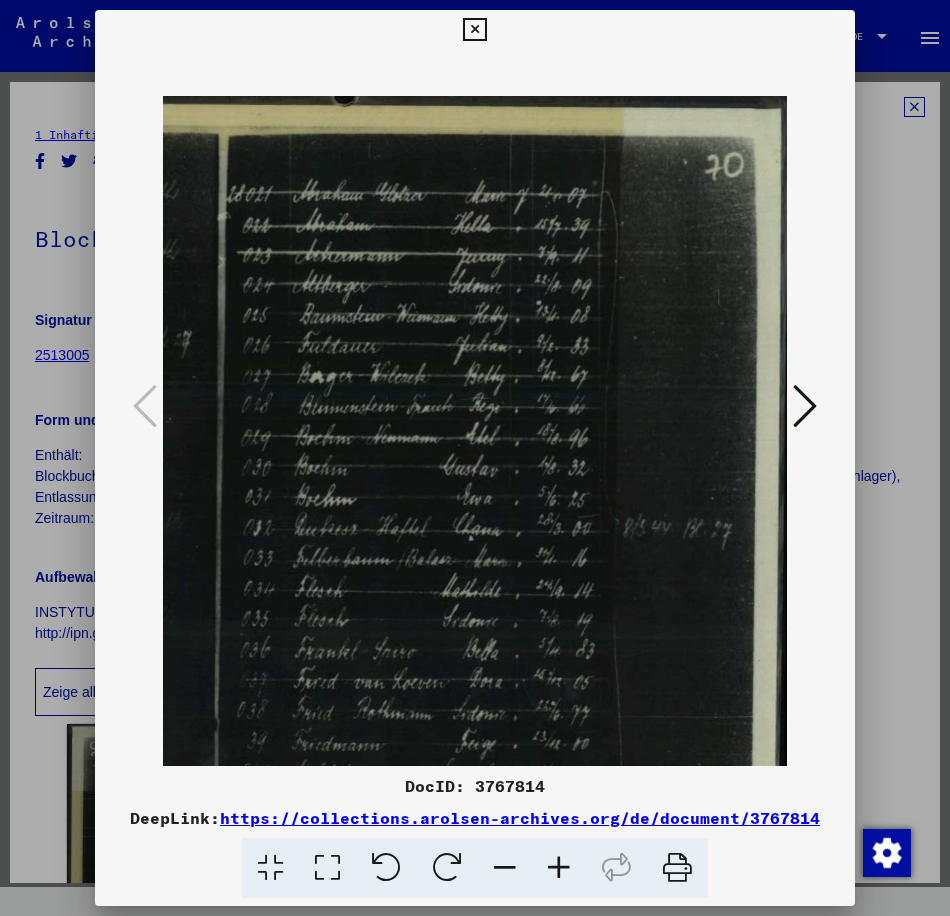 scroll, scrollTop: 0, scrollLeft: 46, axis: horizontal 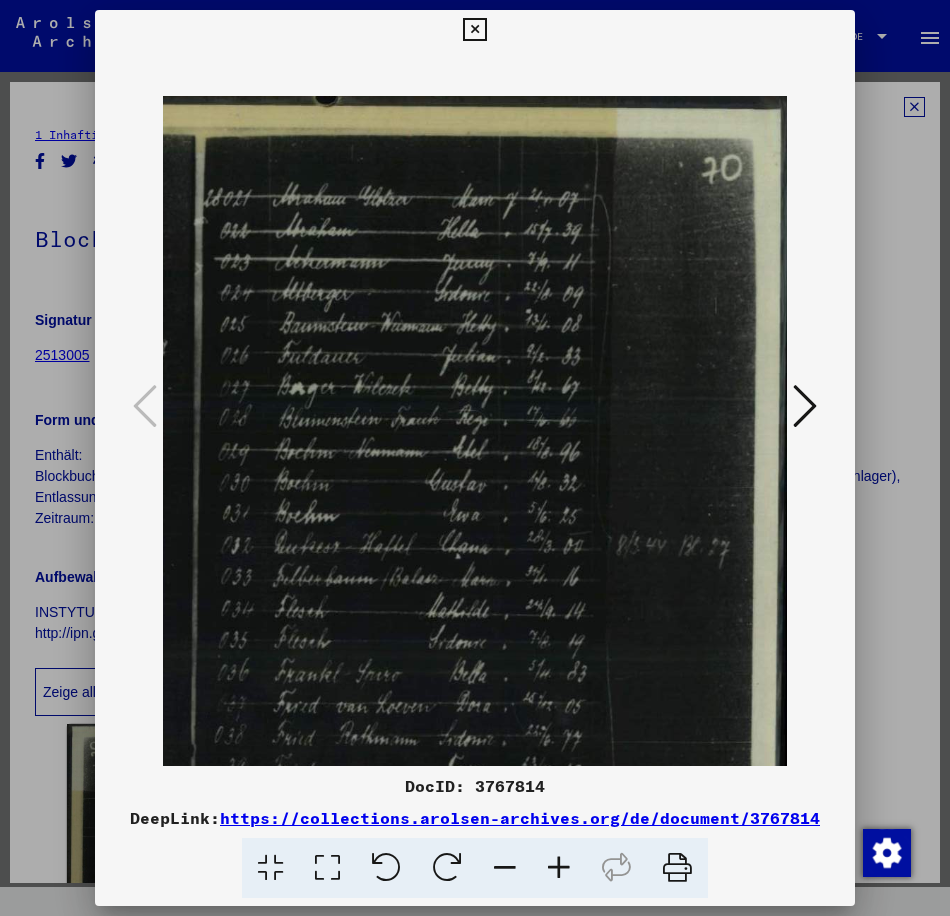 click at bounding box center (559, 868) 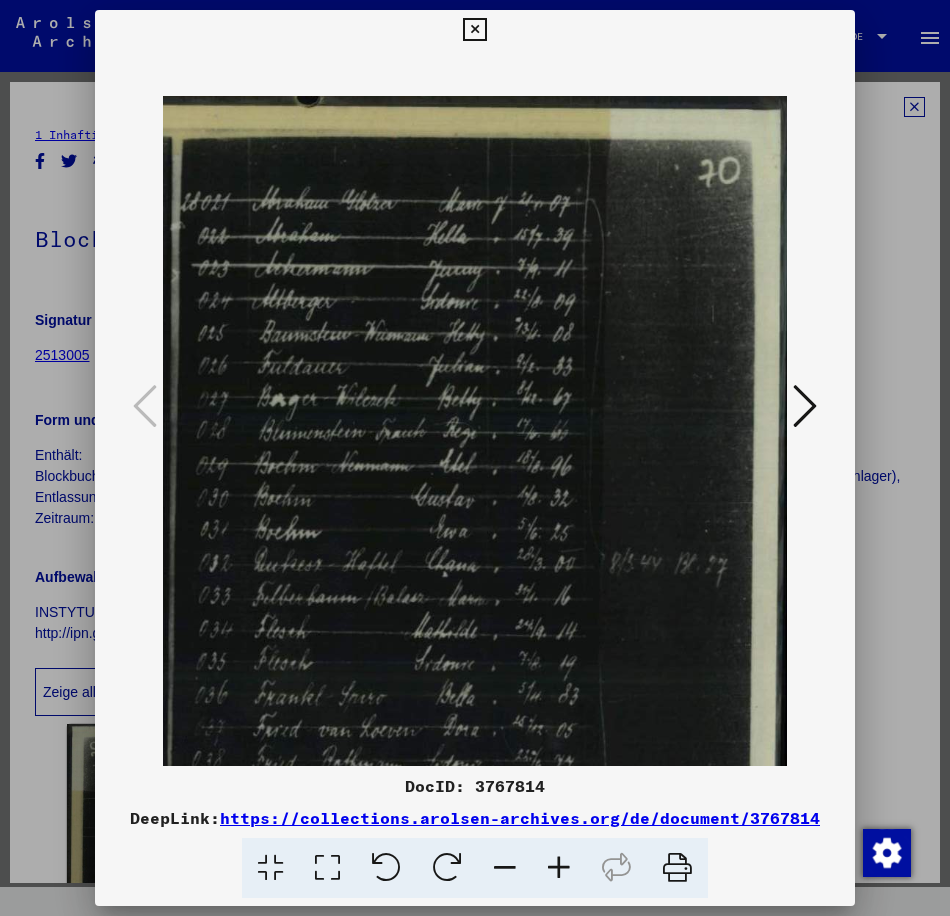 click at bounding box center [559, 868] 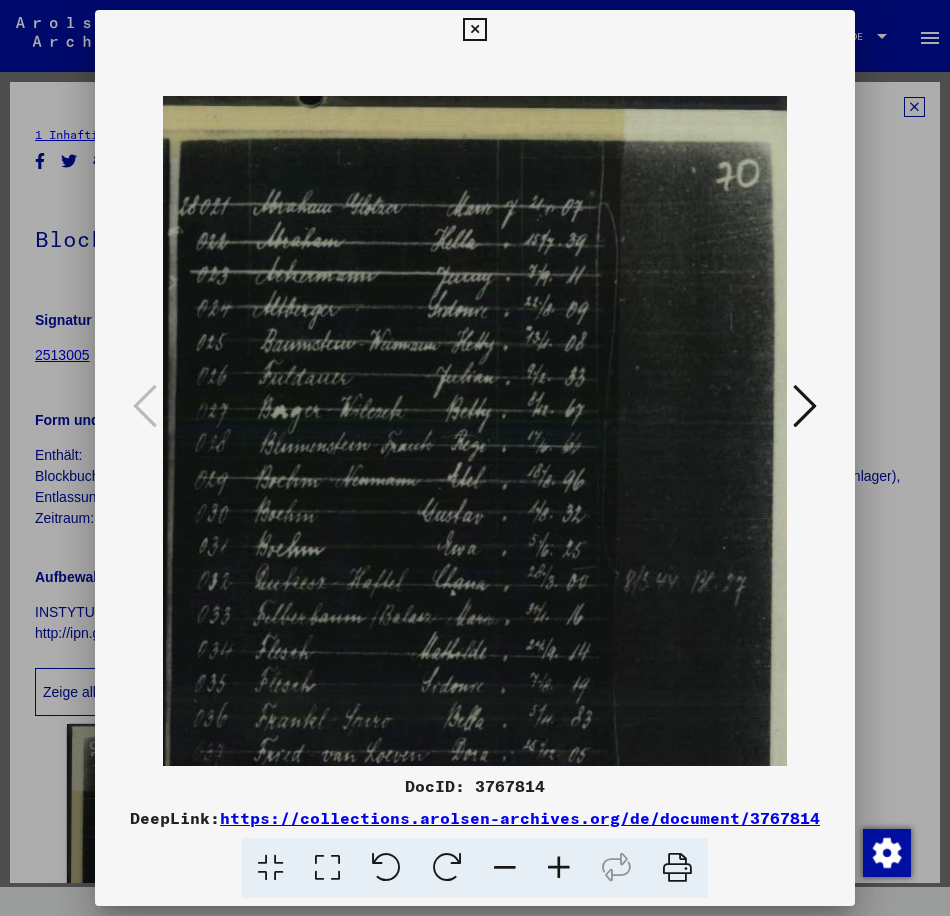 scroll, scrollTop: 0, scrollLeft: 24, axis: horizontal 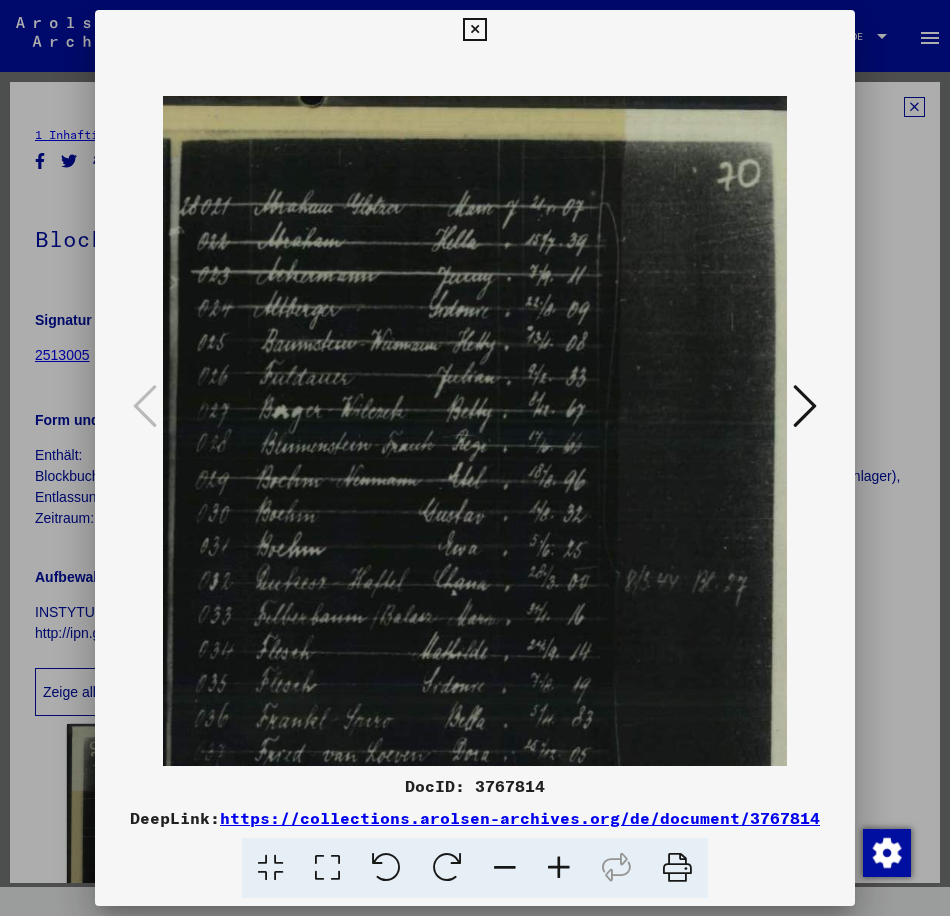 drag, startPoint x: 479, startPoint y: 507, endPoint x: 501, endPoint y: 509, distance: 22.090721 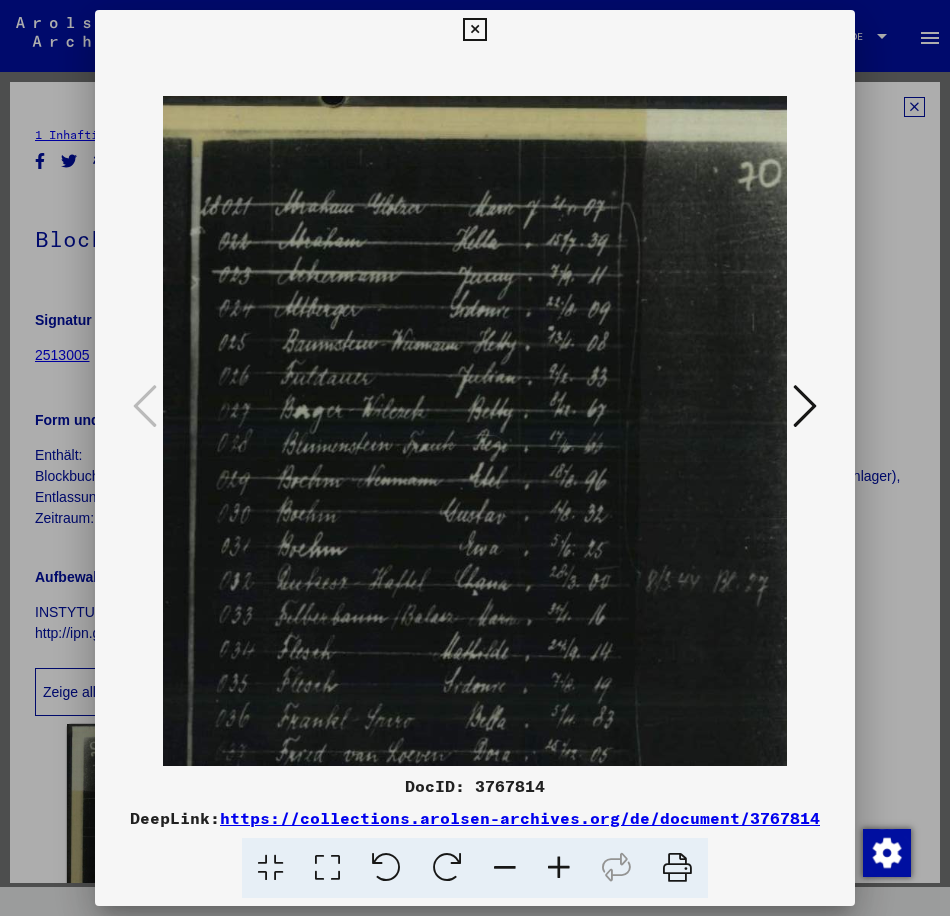 scroll, scrollTop: 0, scrollLeft: 0, axis: both 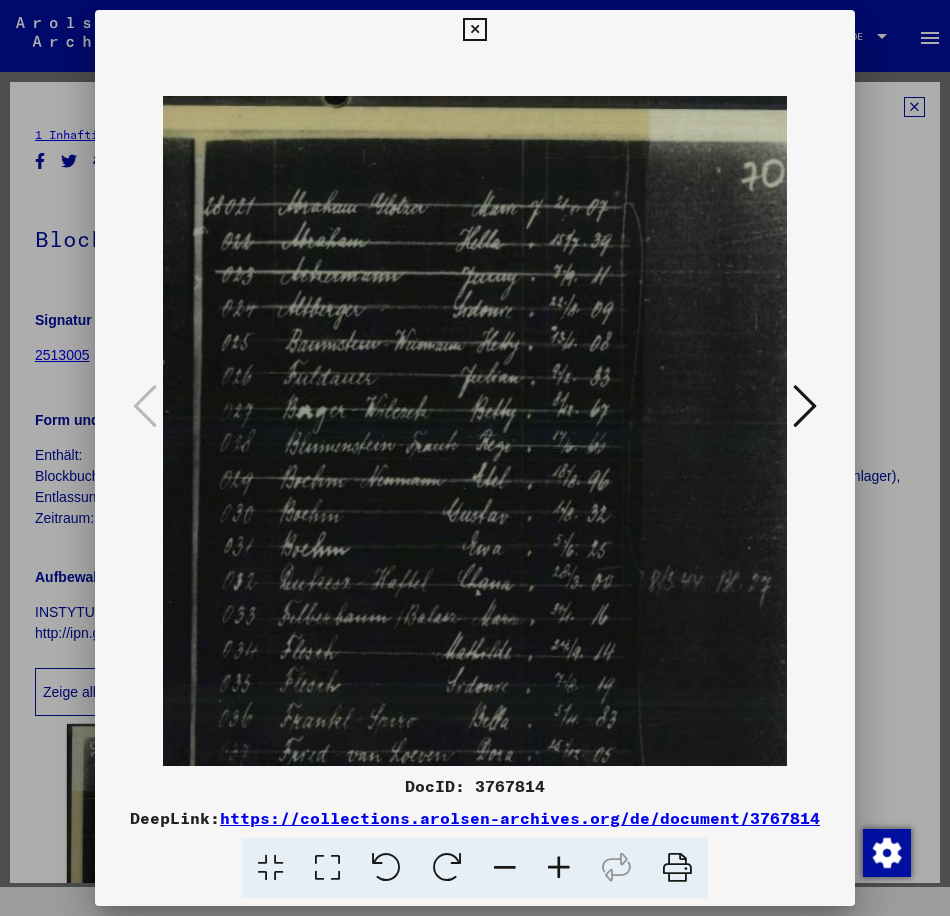 drag, startPoint x: 497, startPoint y: 518, endPoint x: 856, endPoint y: 580, distance: 364.31442 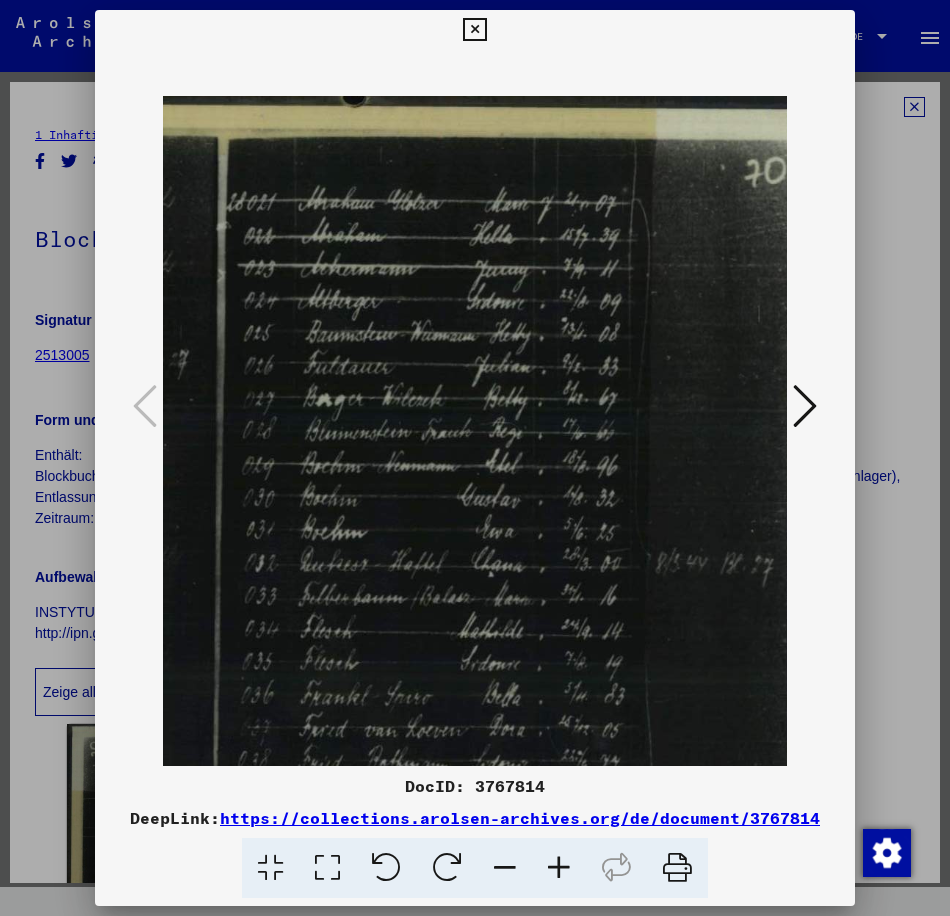 click at bounding box center [505, 868] 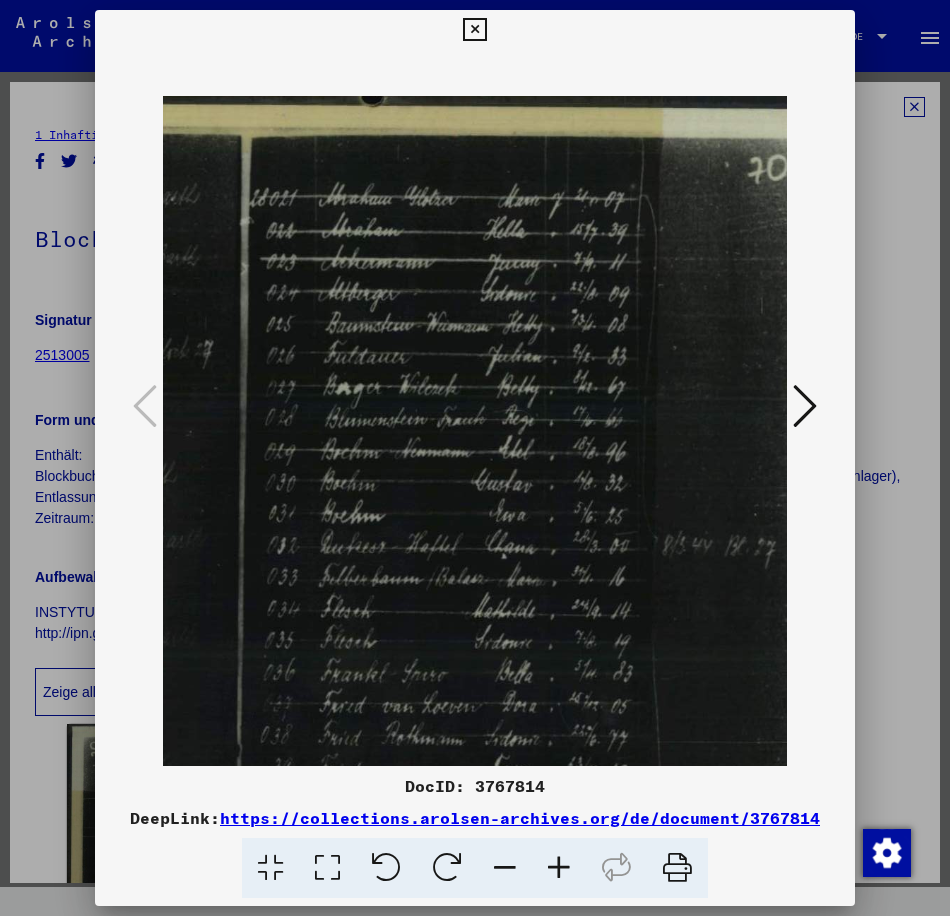 click at bounding box center (505, 868) 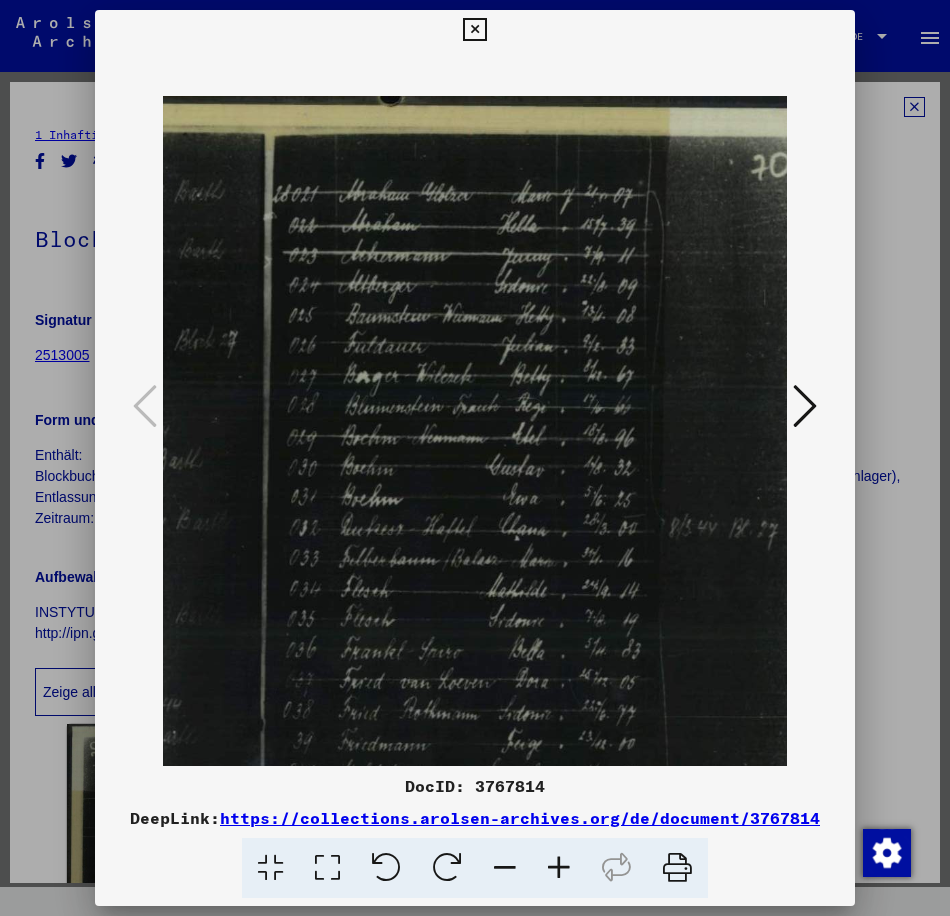 click at bounding box center (505, 868) 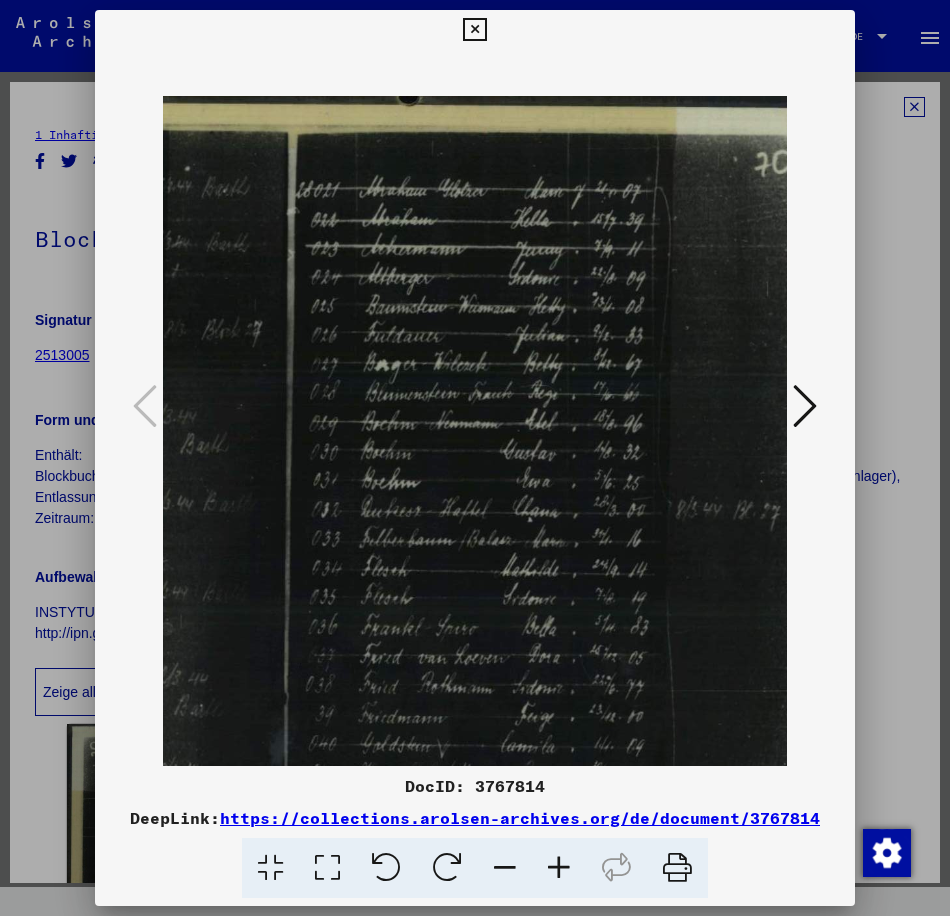 click at bounding box center [505, 868] 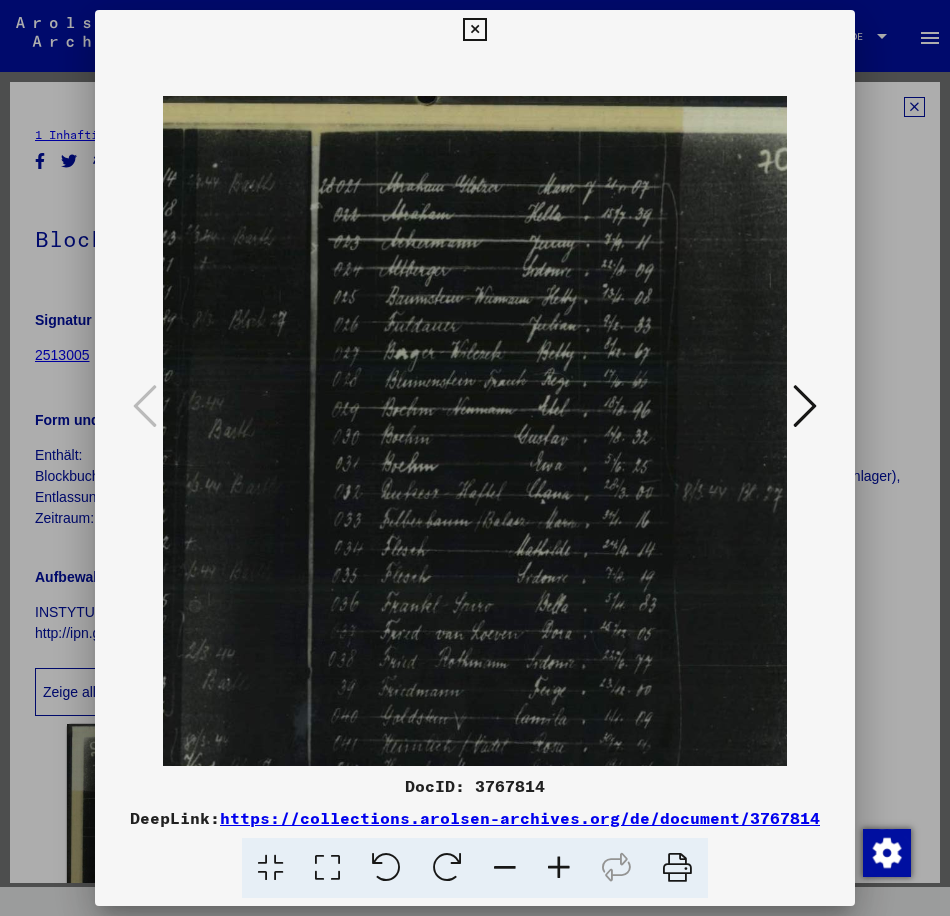 click at bounding box center [505, 868] 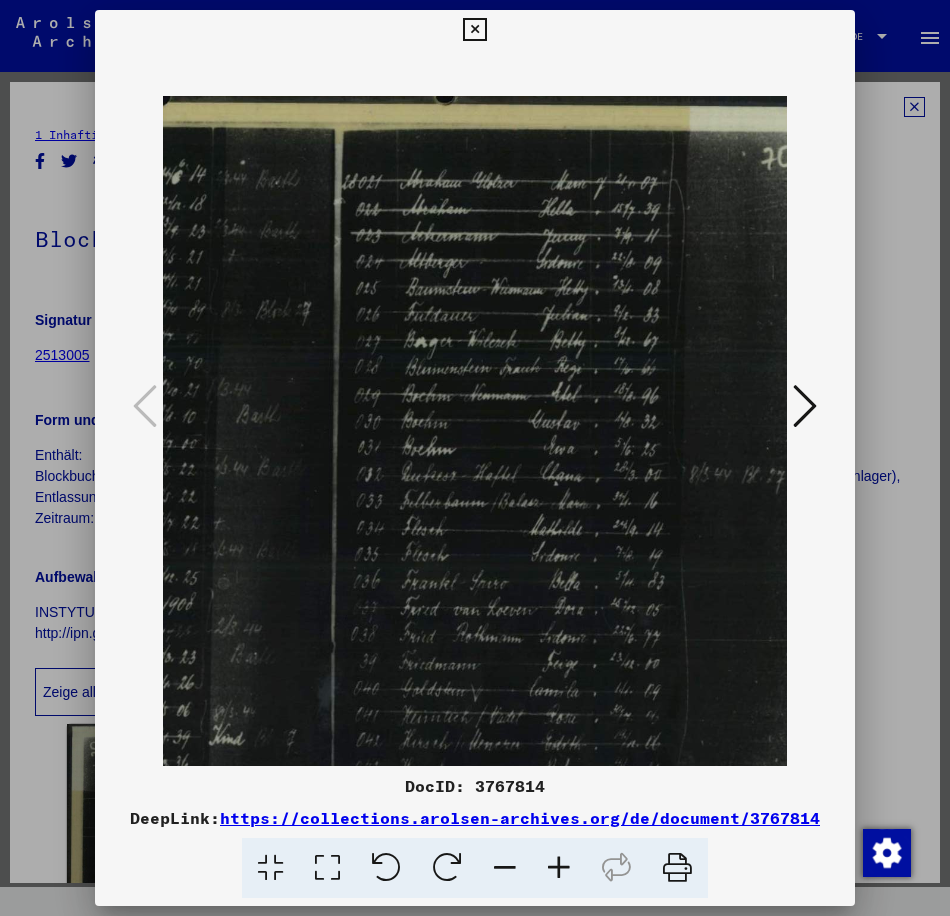 click at bounding box center [505, 868] 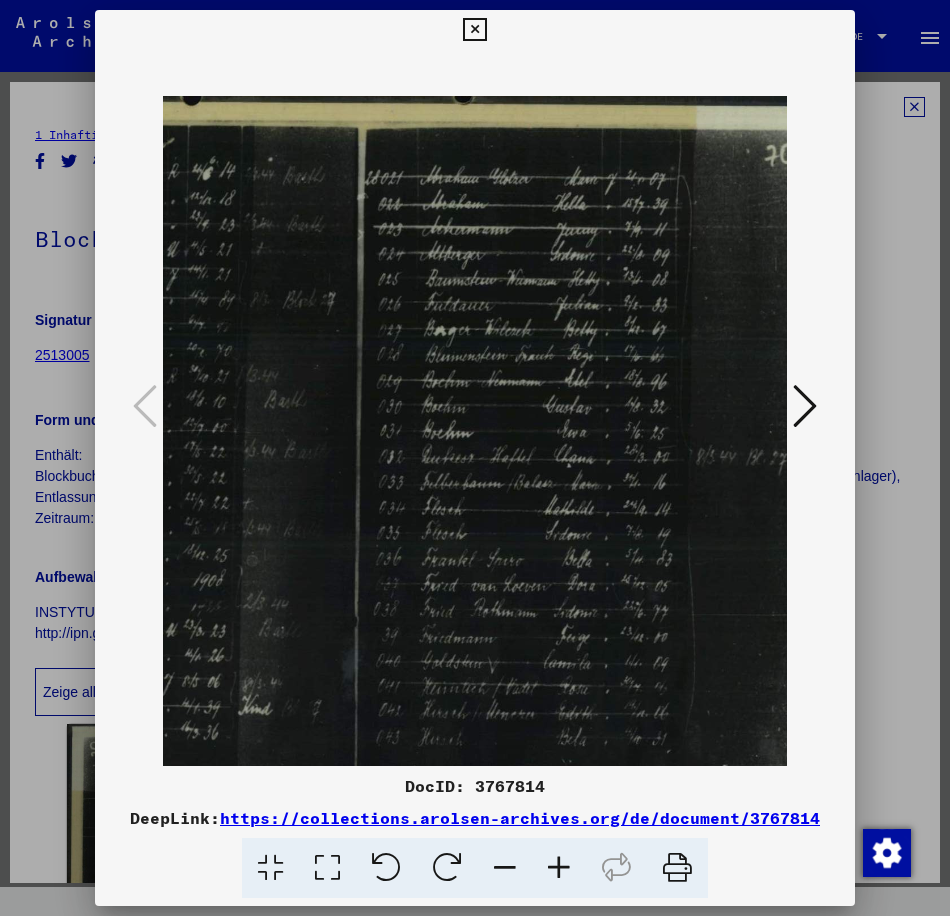 click at bounding box center (505, 868) 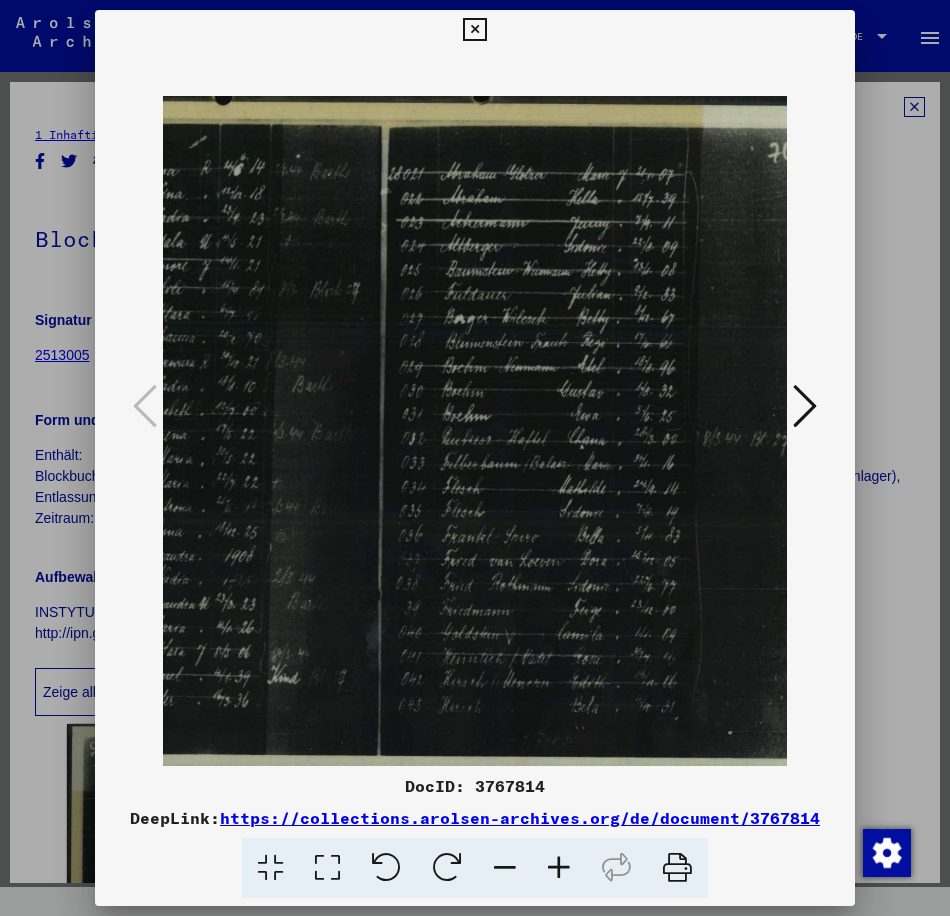 click at bounding box center (505, 868) 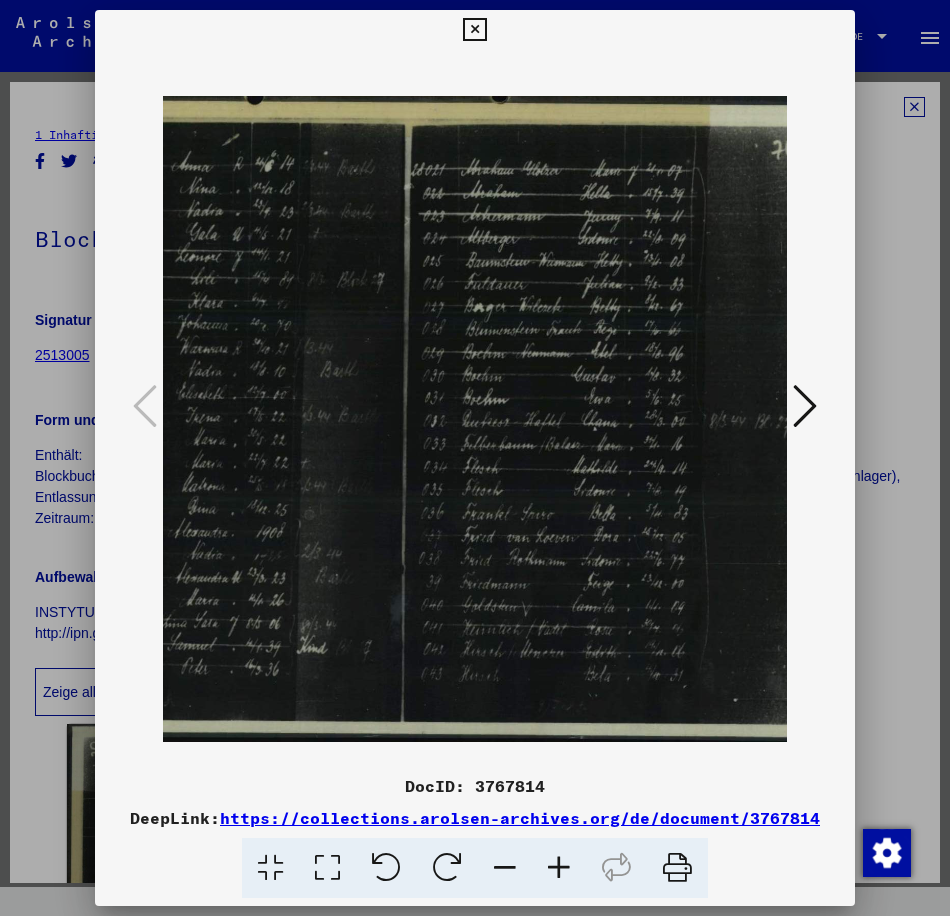 click at bounding box center (505, 868) 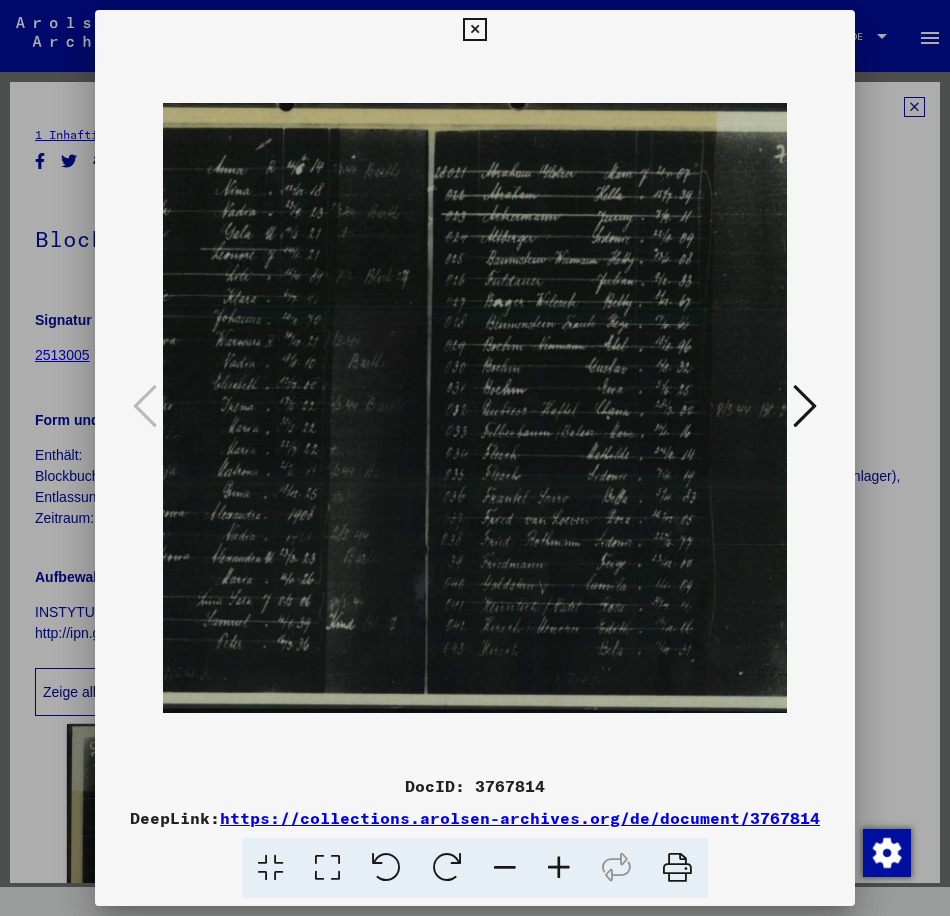 drag, startPoint x: 458, startPoint y: 501, endPoint x: 660, endPoint y: 512, distance: 202.29929 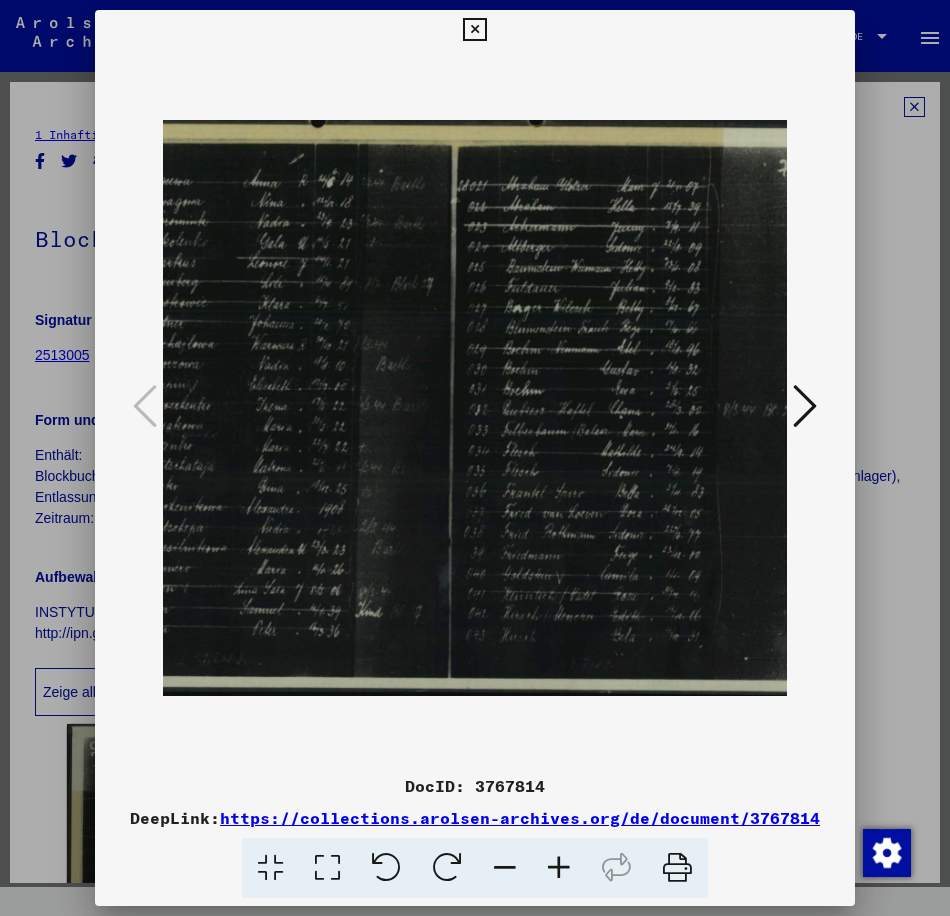 click at bounding box center [505, 868] 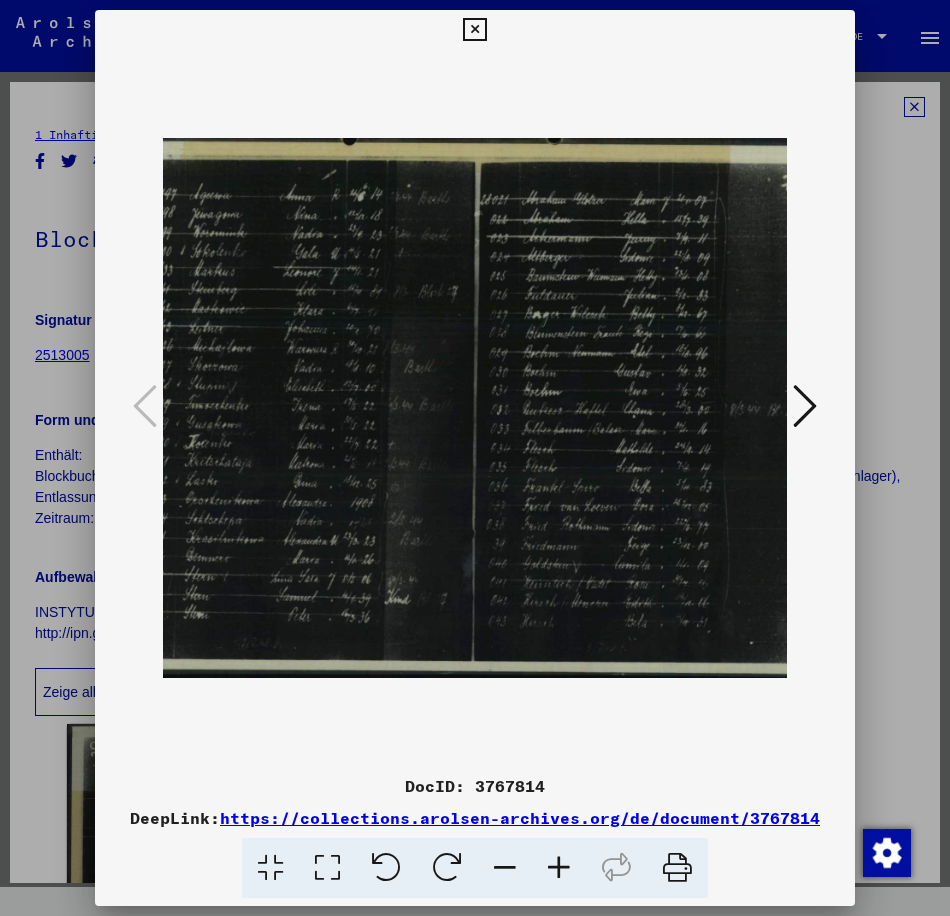 click at bounding box center [505, 868] 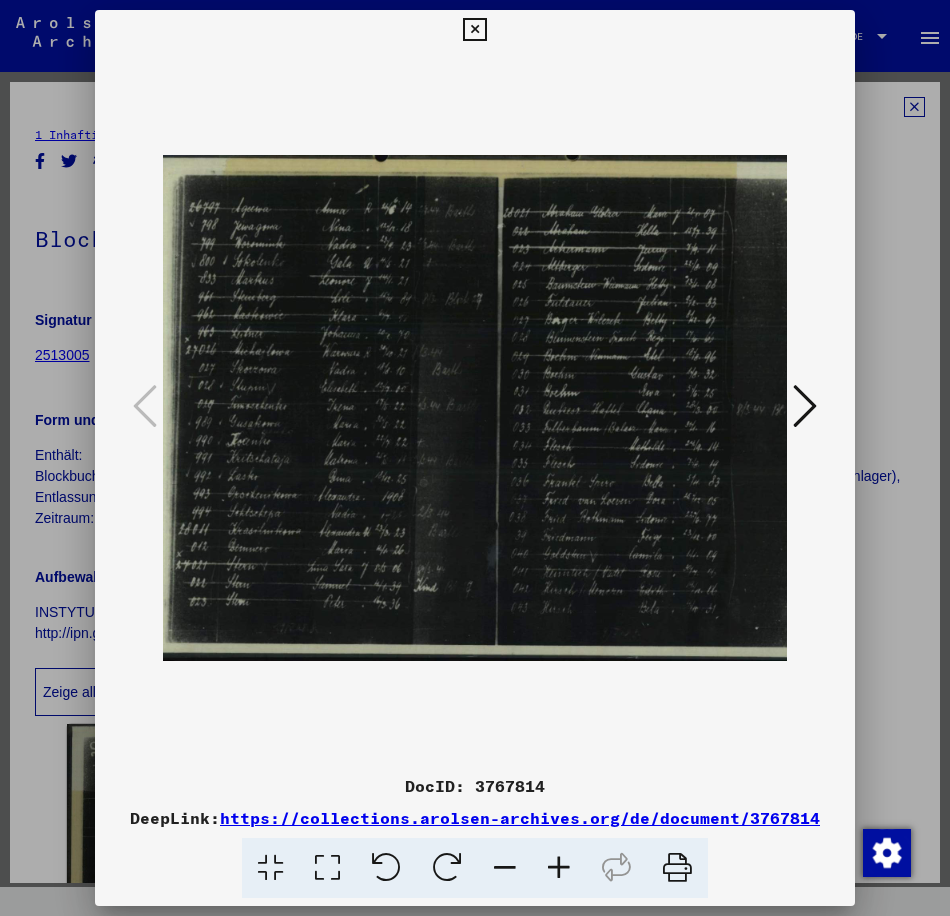 drag, startPoint x: 400, startPoint y: 526, endPoint x: 579, endPoint y: 542, distance: 179.71365 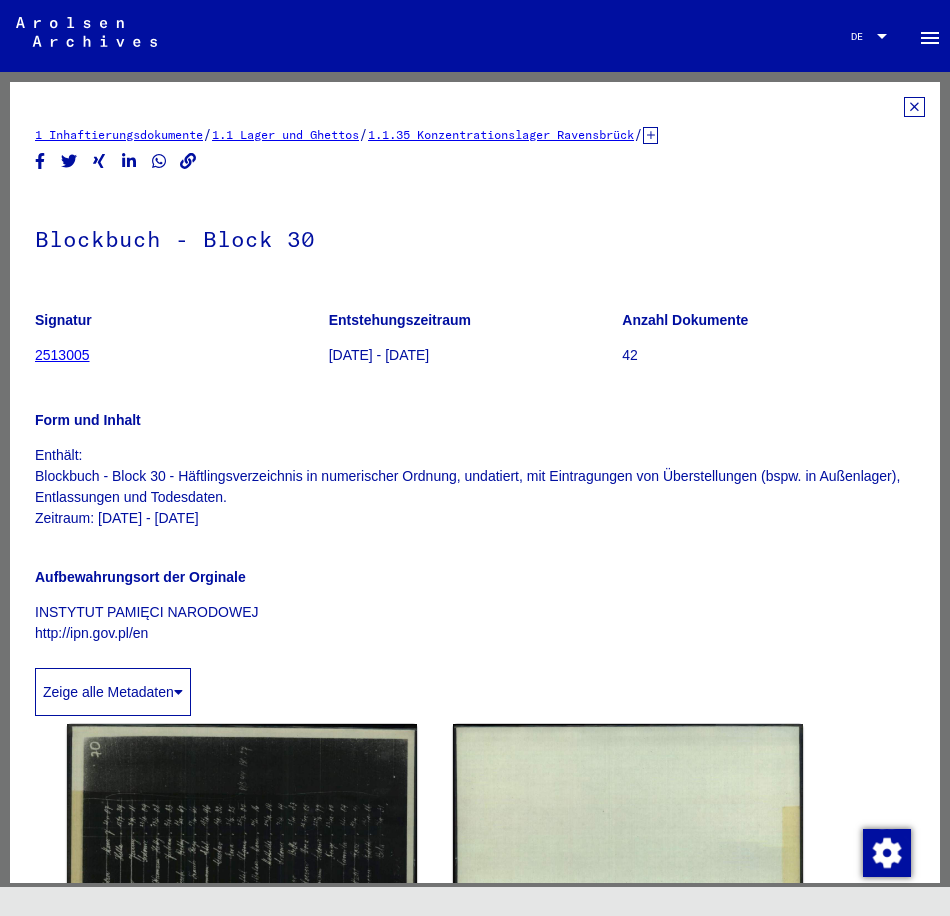 click at bounding box center [914, 107] 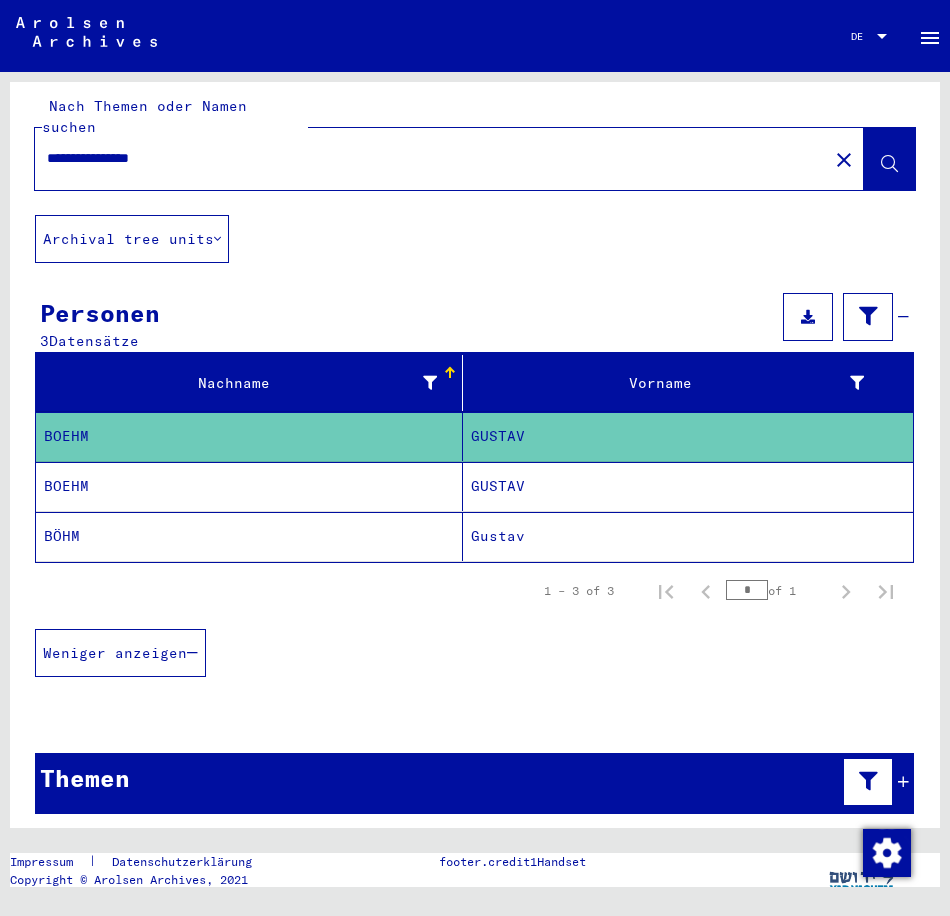 scroll, scrollTop: 13, scrollLeft: 0, axis: vertical 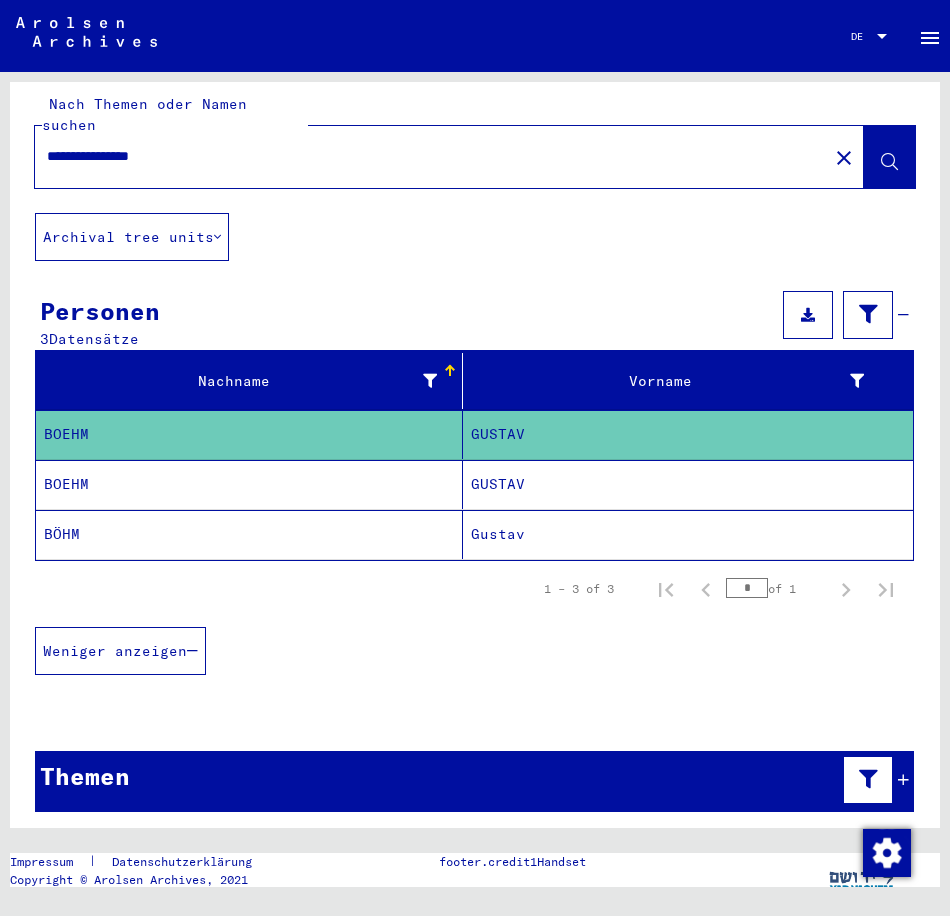 click on "Themen" at bounding box center (474, 781) 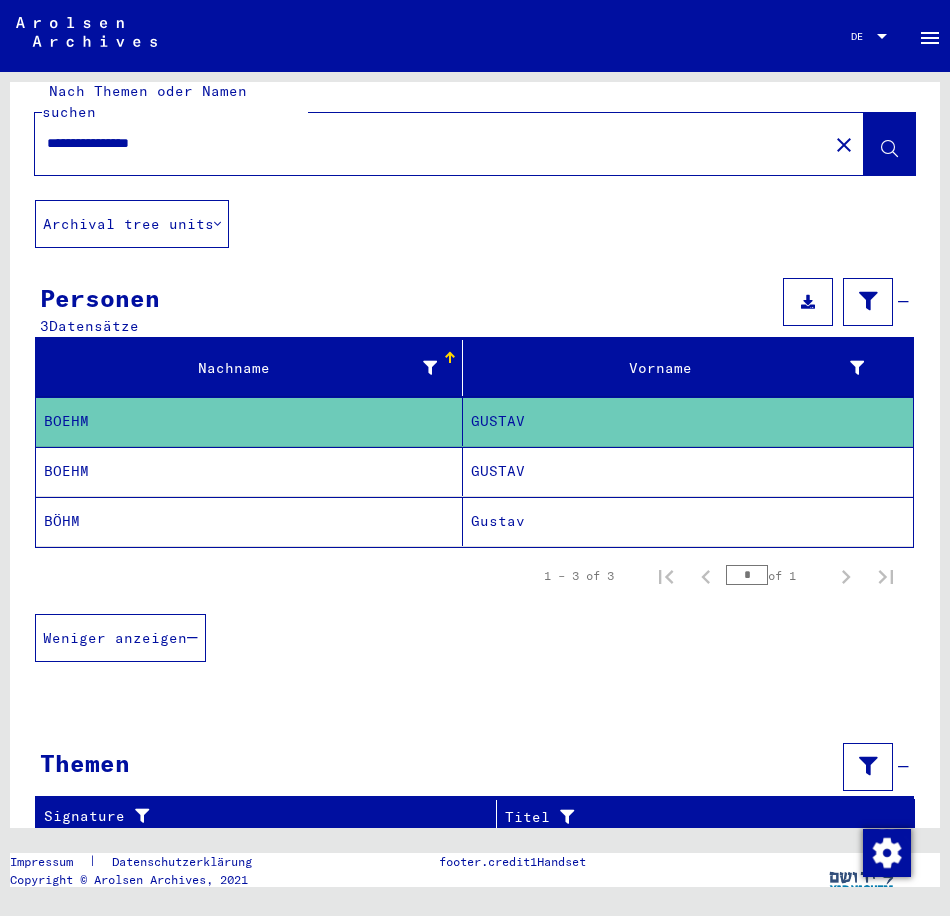 scroll, scrollTop: 29, scrollLeft: 0, axis: vertical 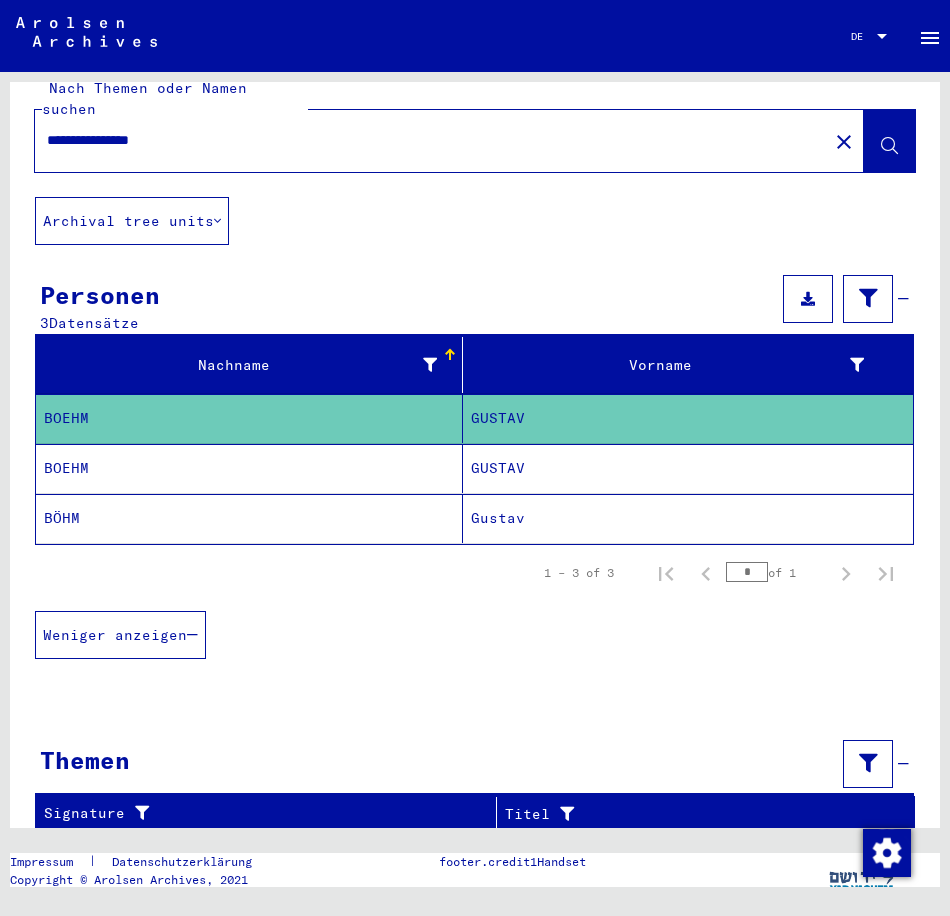 click on "GUSTAV" at bounding box center [688, 418] 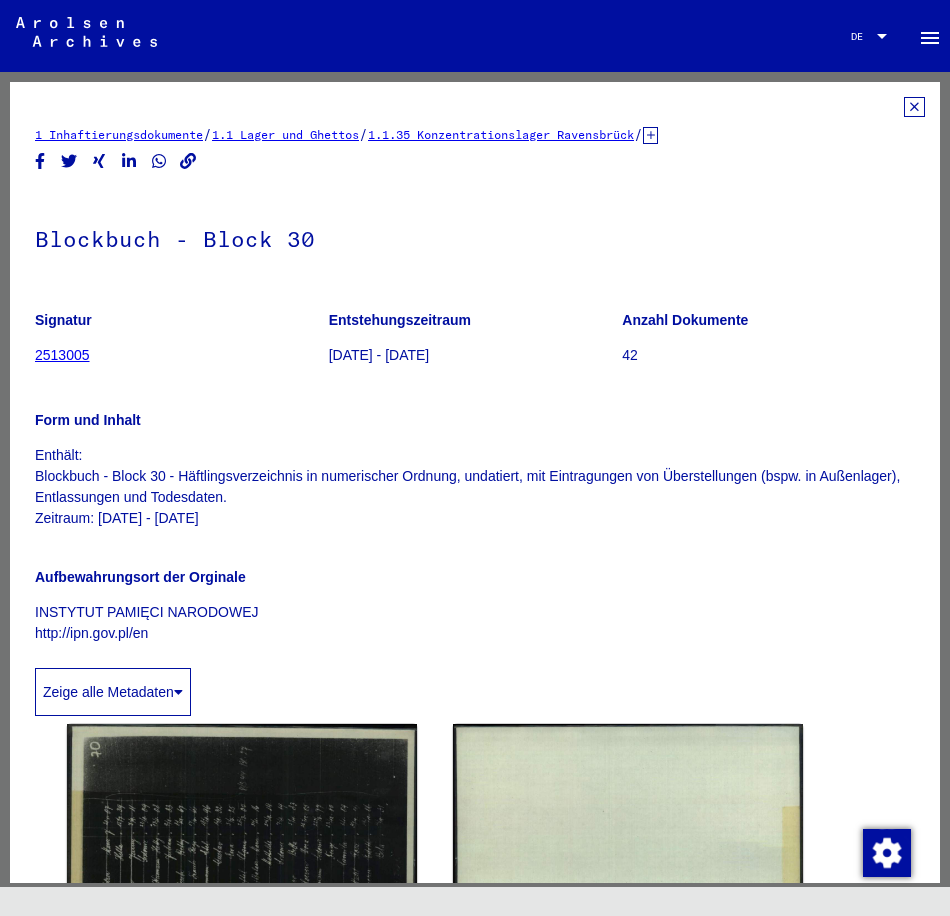 click on "Form und Inhalt Enthält: Blockbuch - Block 30 - Häftlingsverzeichnis in      numerischer Ordnung, undatiert, mit Eintragungen von Überstellungen (bspw.      in Außenlager), Entlassungen und Todesdaten. Zeitraum: [DATE] -      [DATE]" at bounding box center [475, 457] 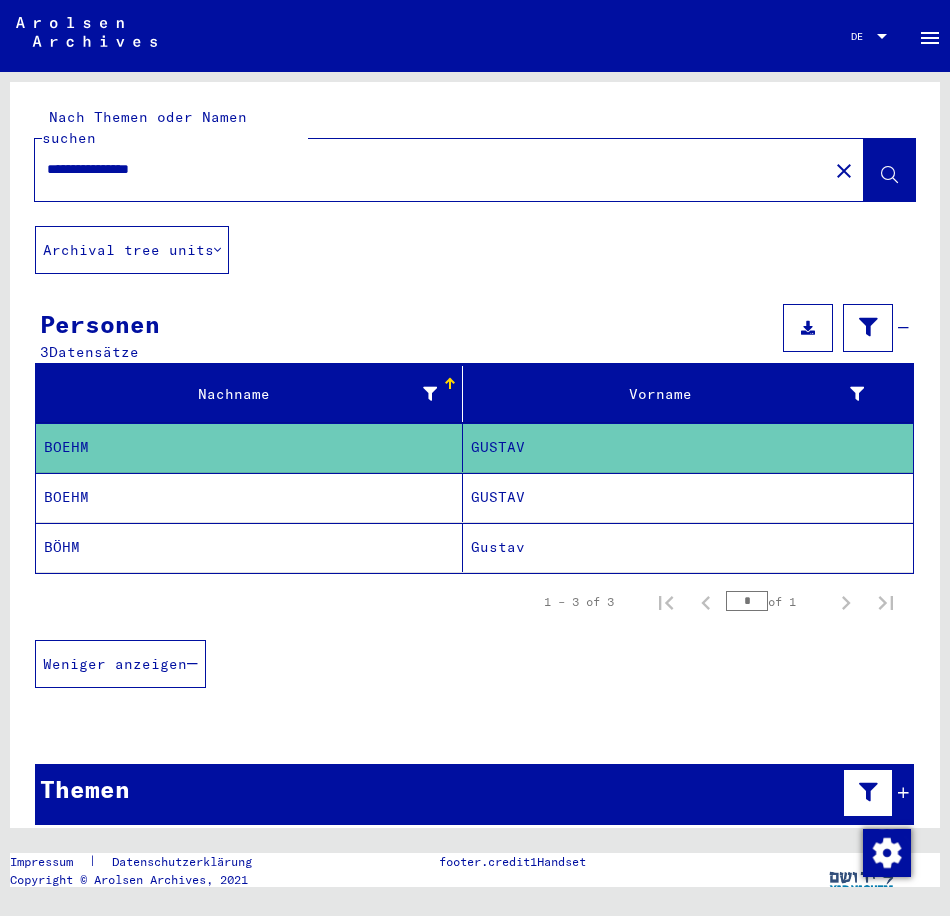 click on "GUSTAV" at bounding box center (688, 447) 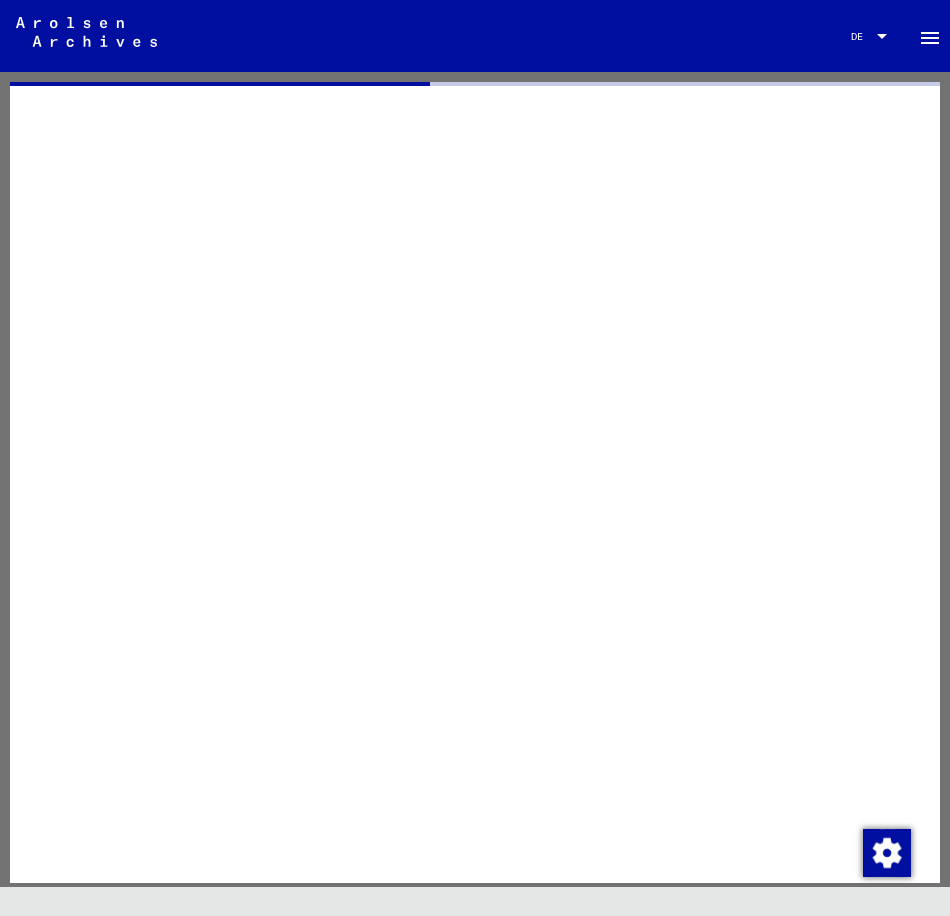 click at bounding box center [475, 482] 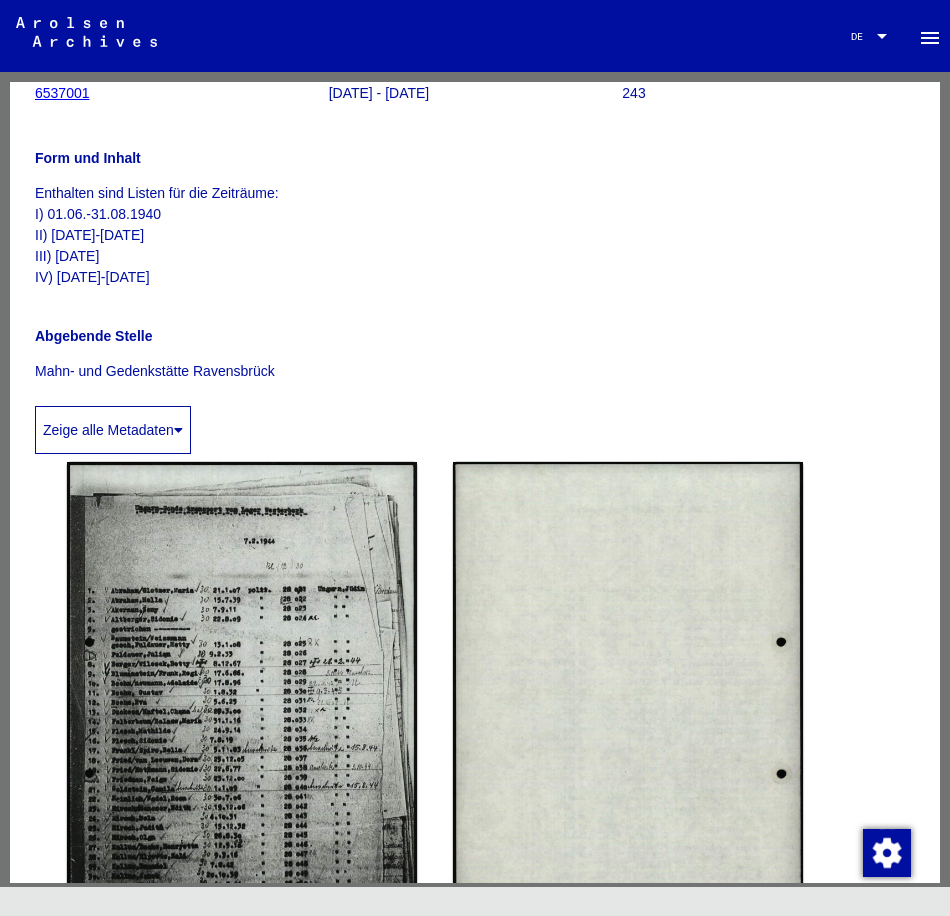 scroll, scrollTop: 300, scrollLeft: 0, axis: vertical 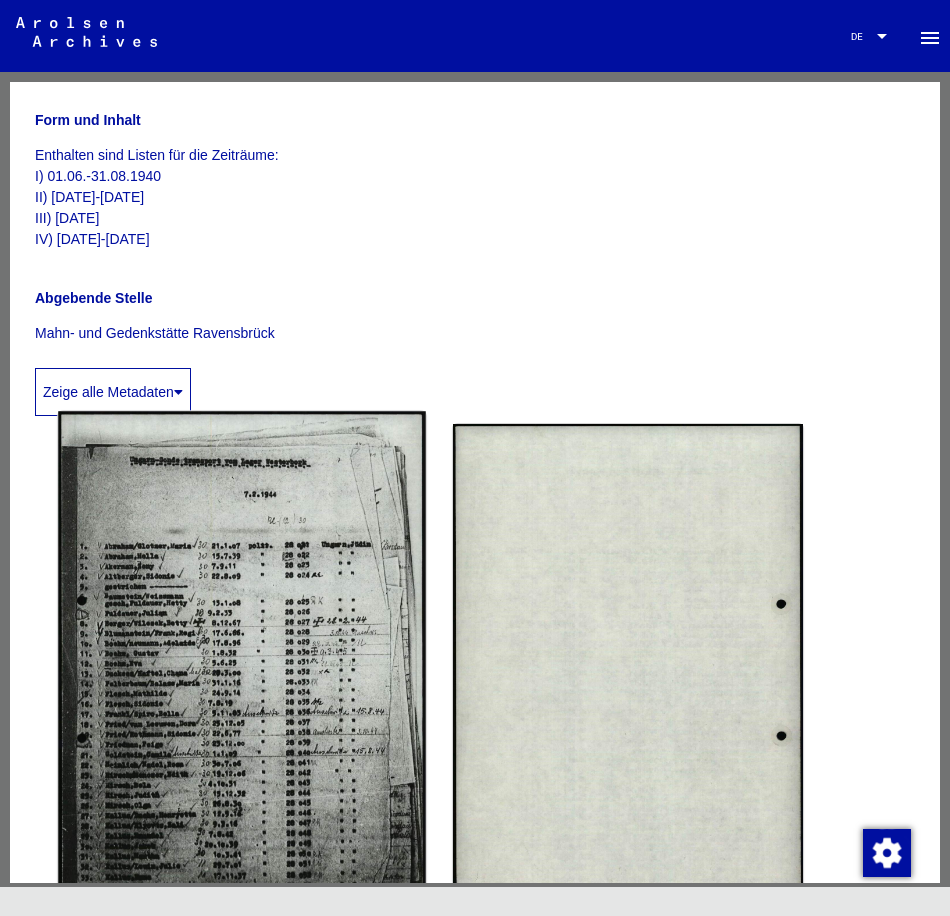 click at bounding box center [242, 669] 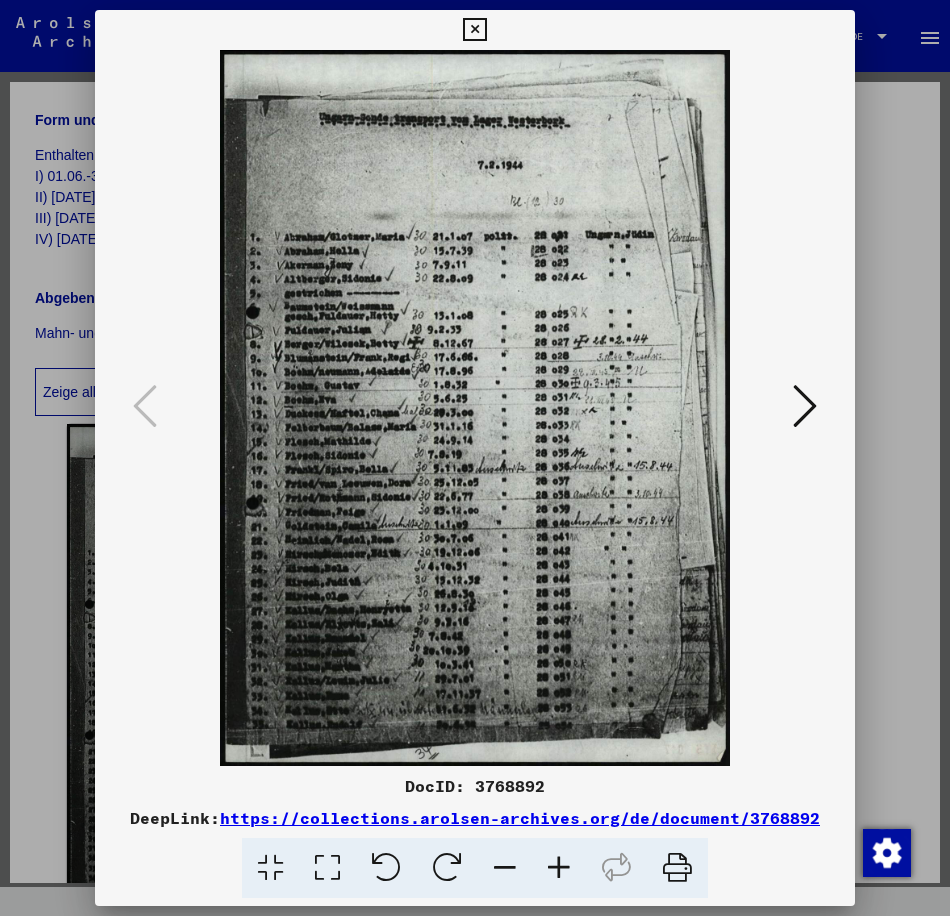 click at bounding box center [475, 408] 